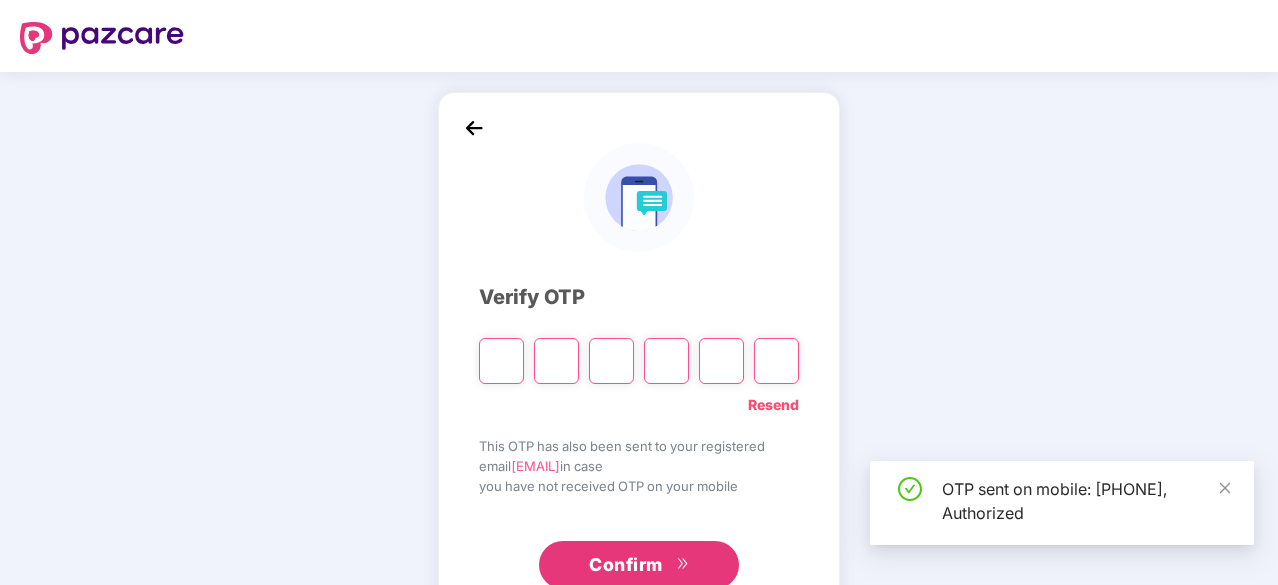 scroll, scrollTop: 0, scrollLeft: 0, axis: both 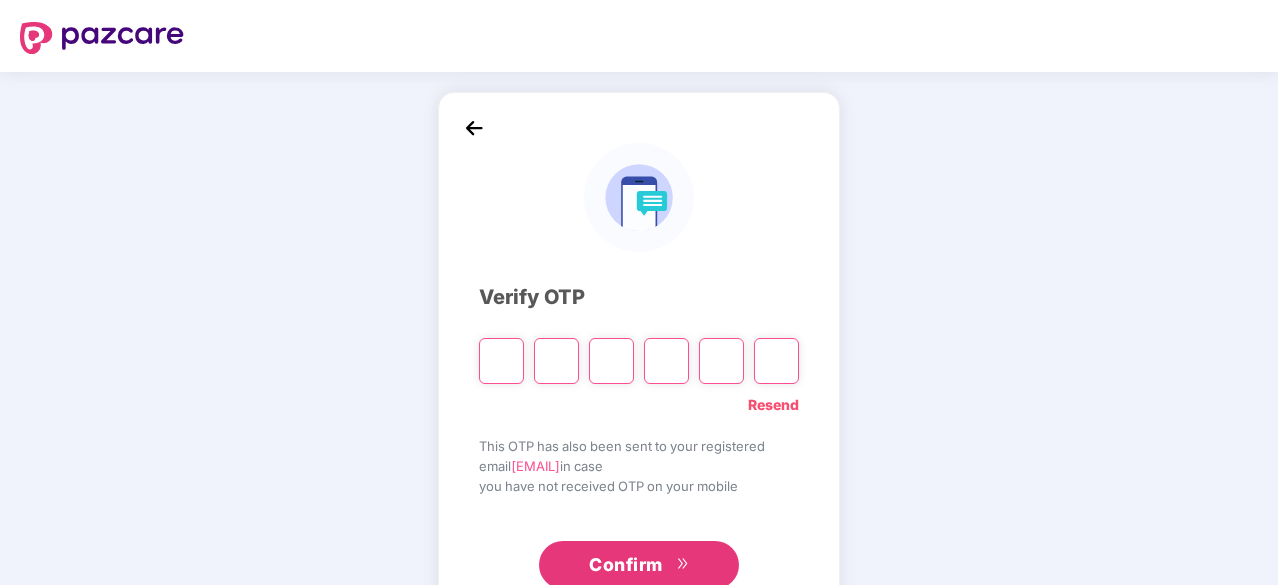 type on "*" 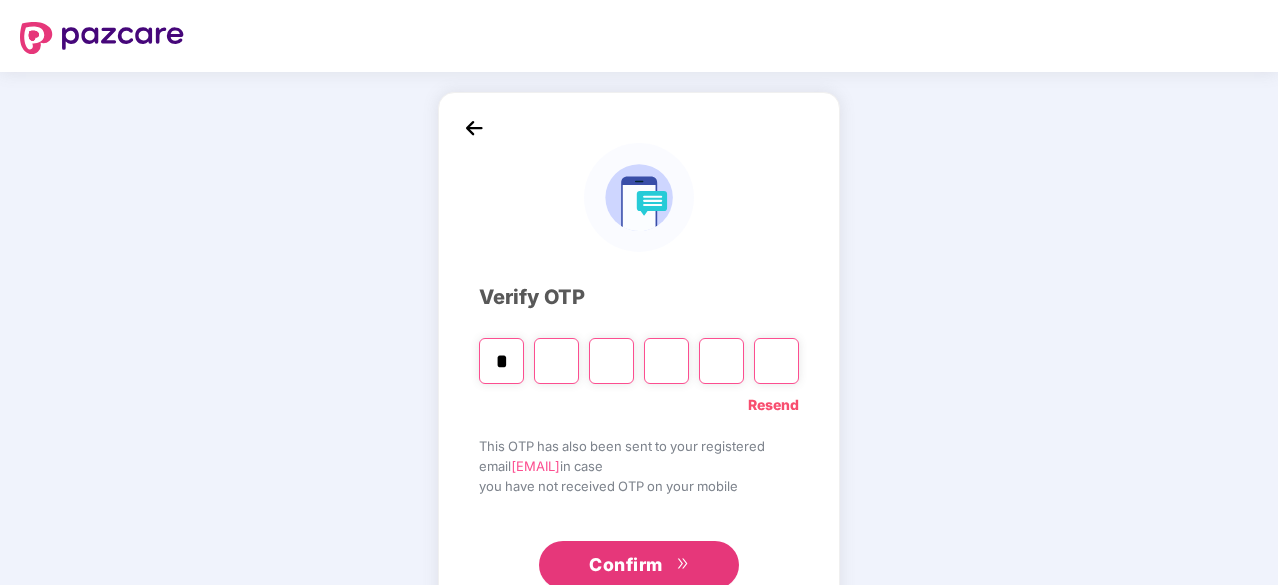type on "*" 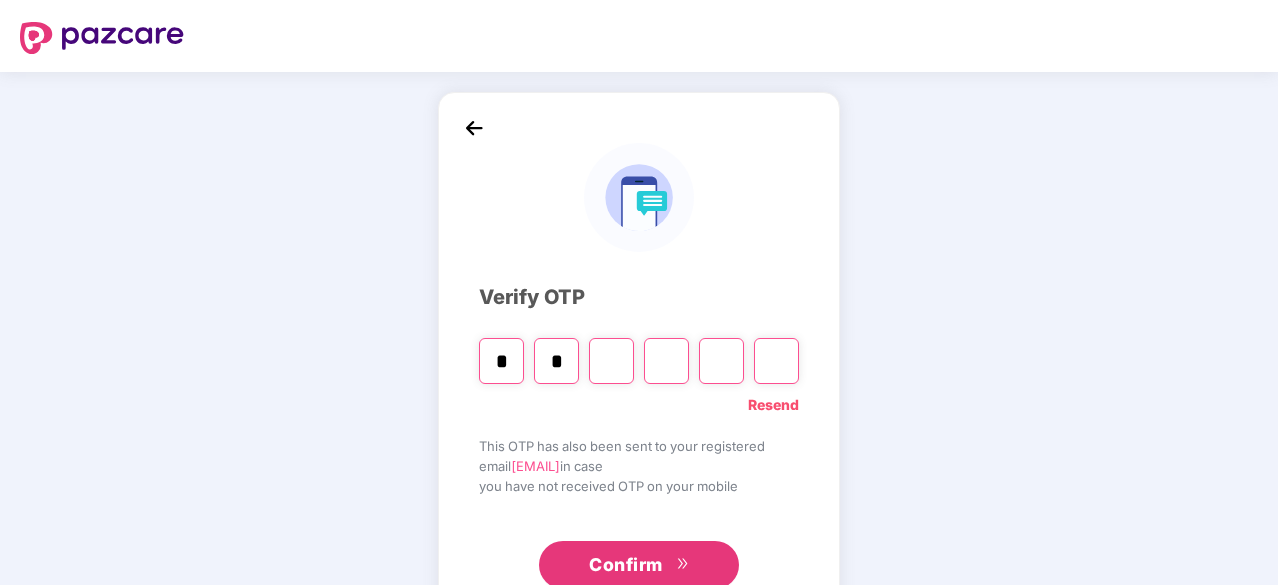 type on "*" 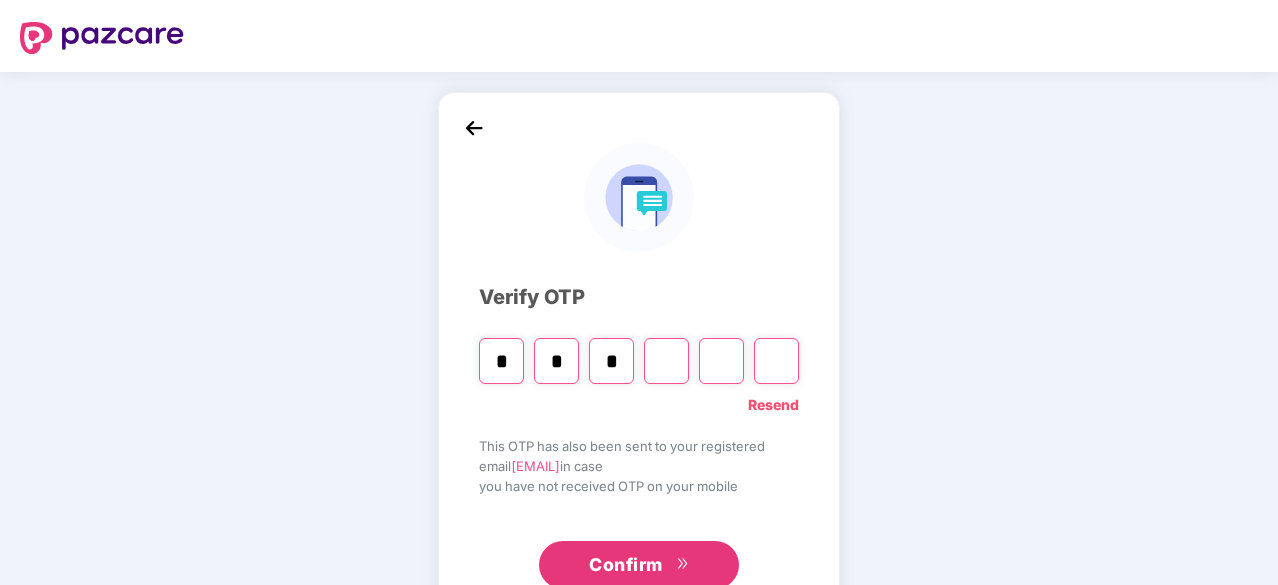 type on "*" 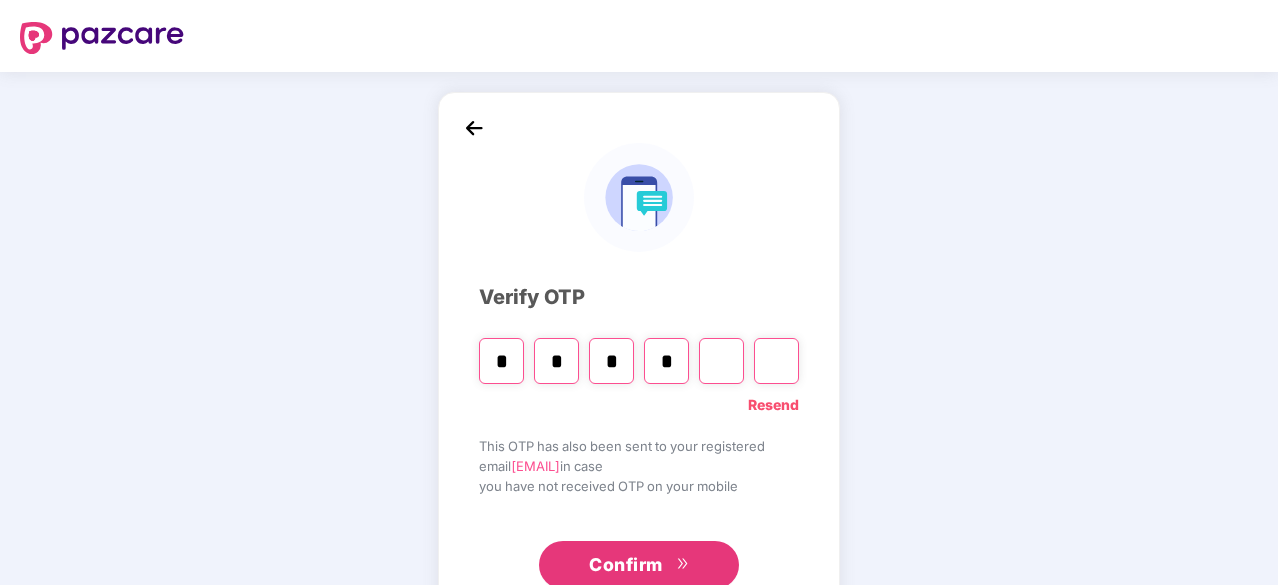type on "*" 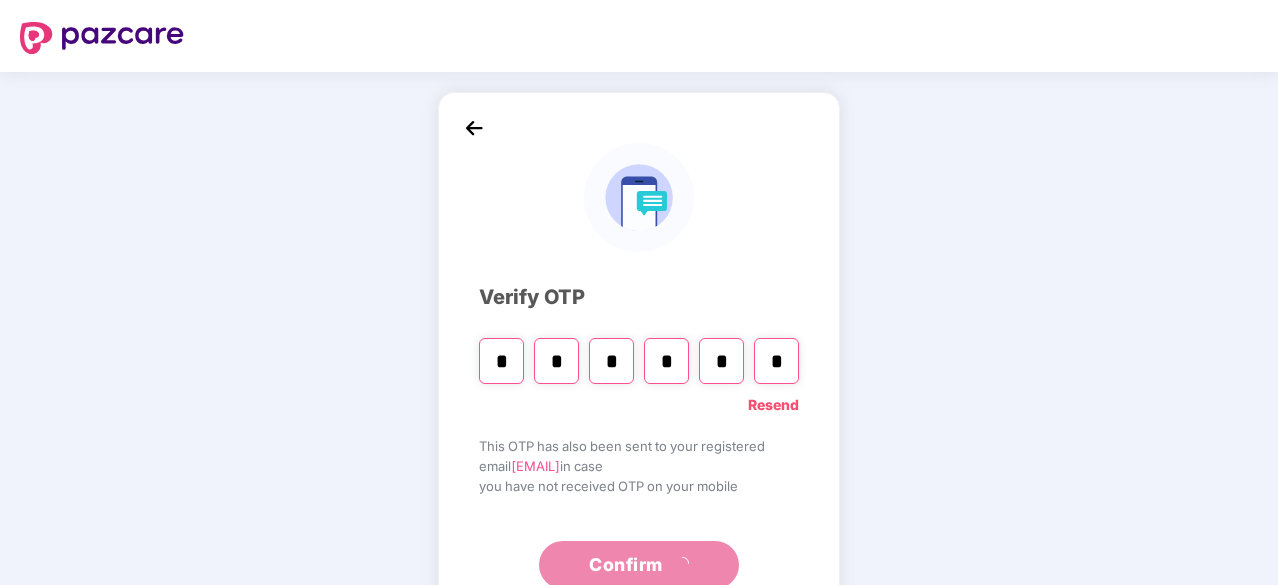 type on "*" 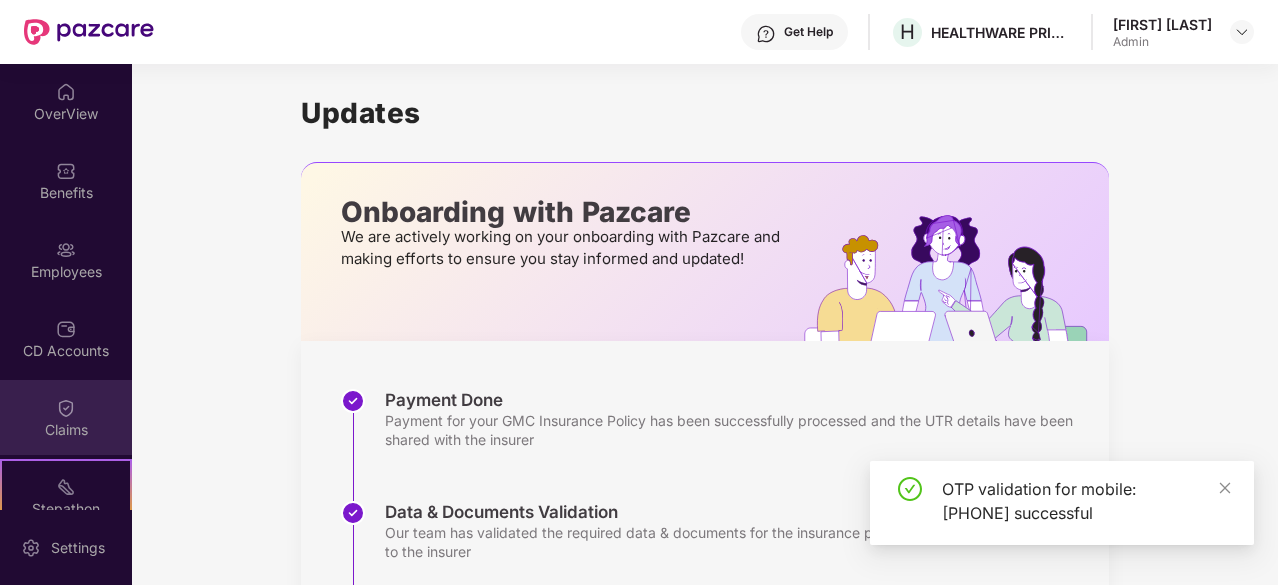 click on "Claims" at bounding box center [66, 417] 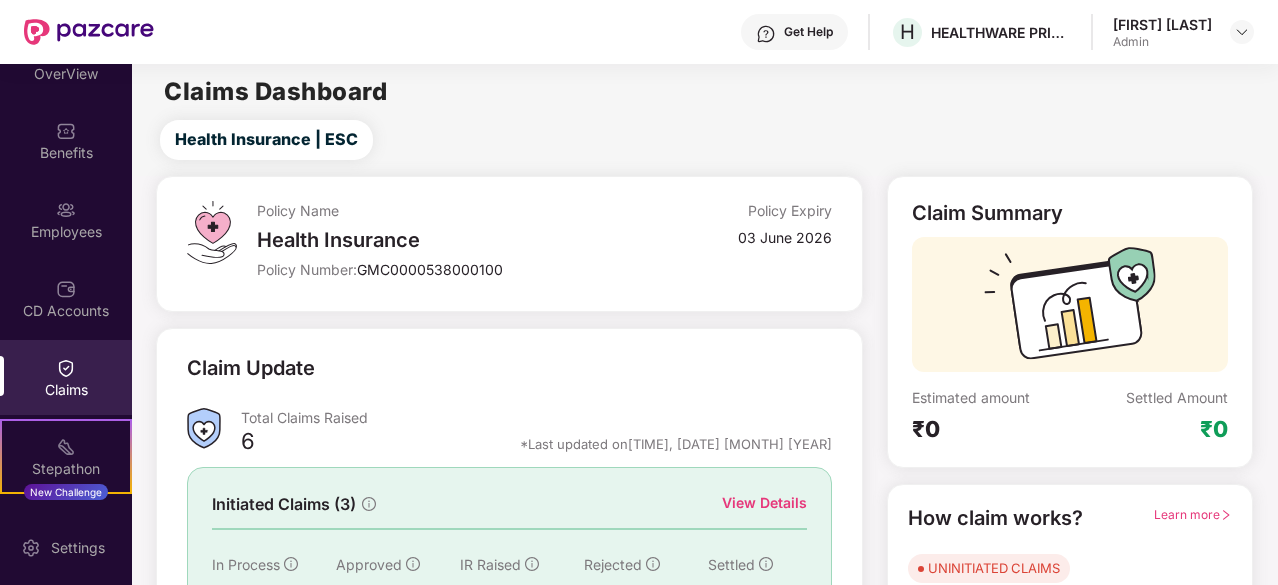 scroll, scrollTop: 80, scrollLeft: 0, axis: vertical 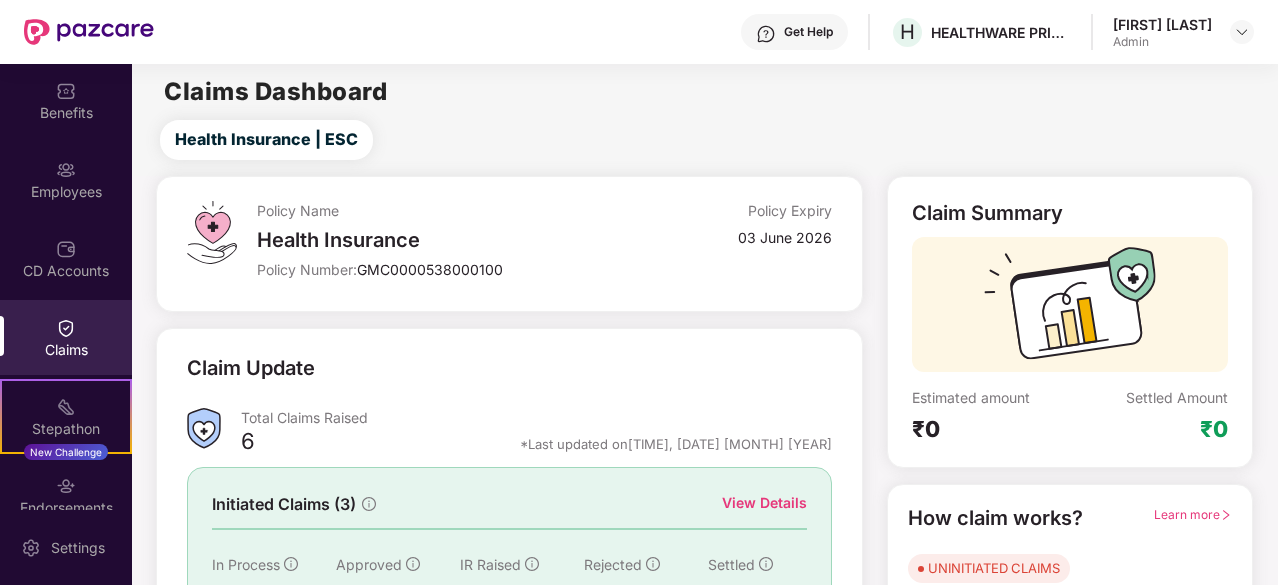 click on "Claims" at bounding box center (66, 350) 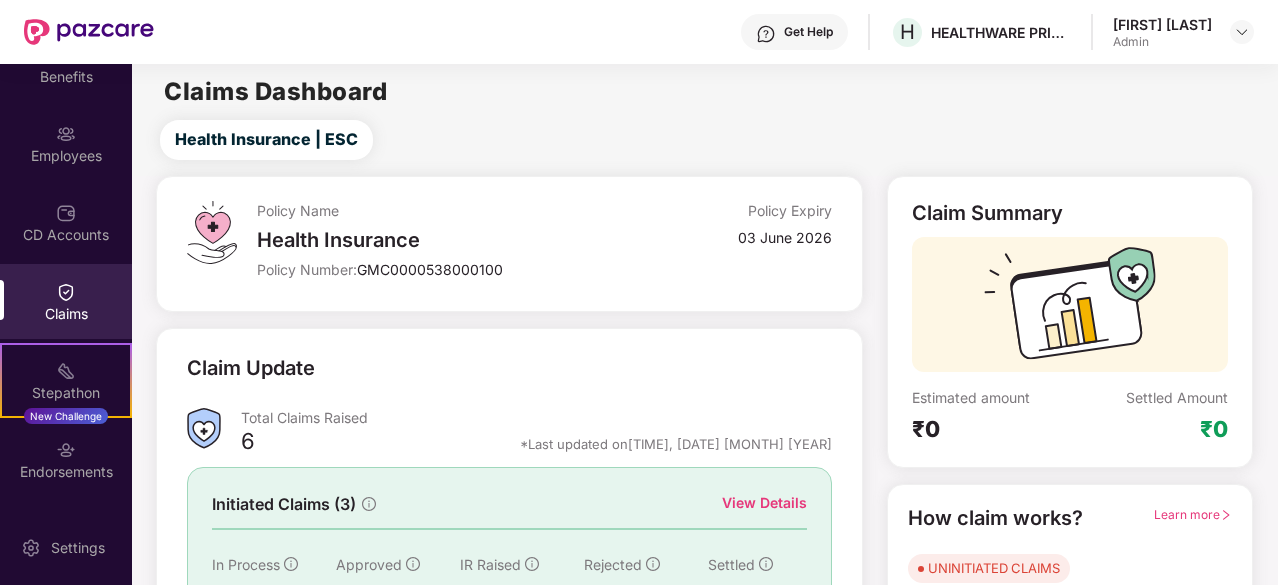 scroll, scrollTop: 120, scrollLeft: 0, axis: vertical 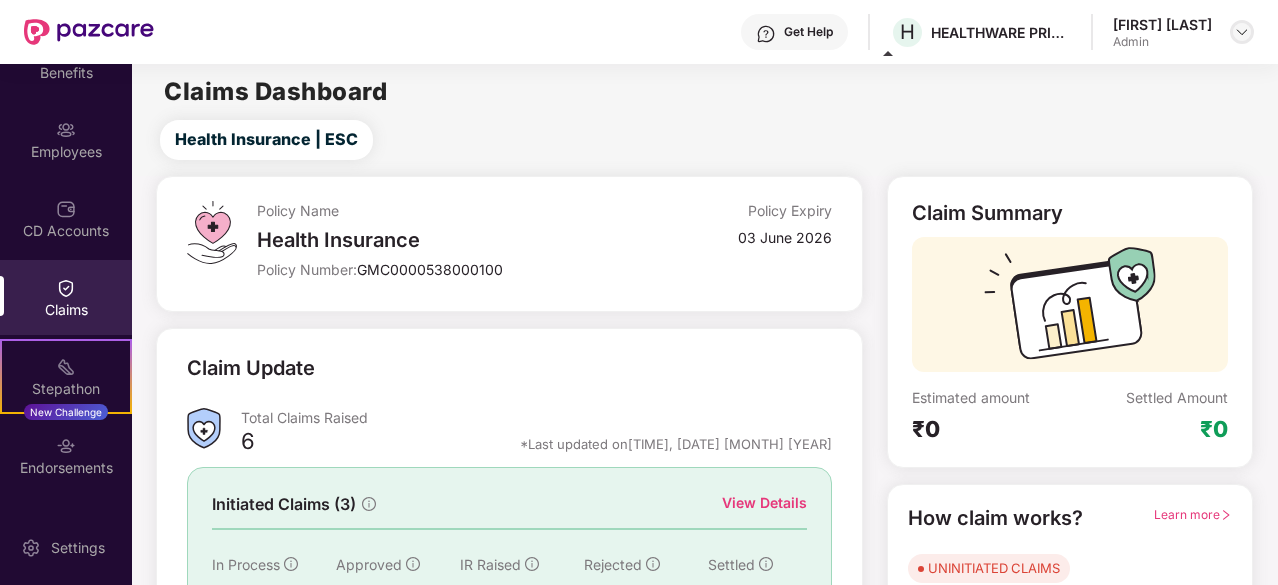 click at bounding box center [1242, 32] 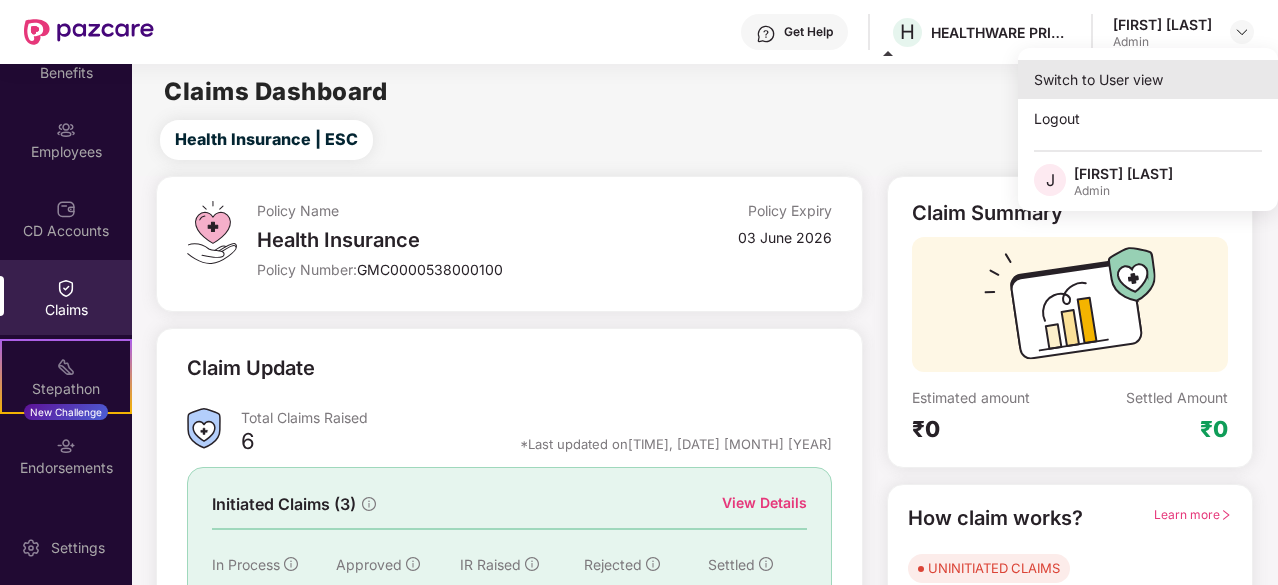 click on "Switch to User view" at bounding box center (1148, 79) 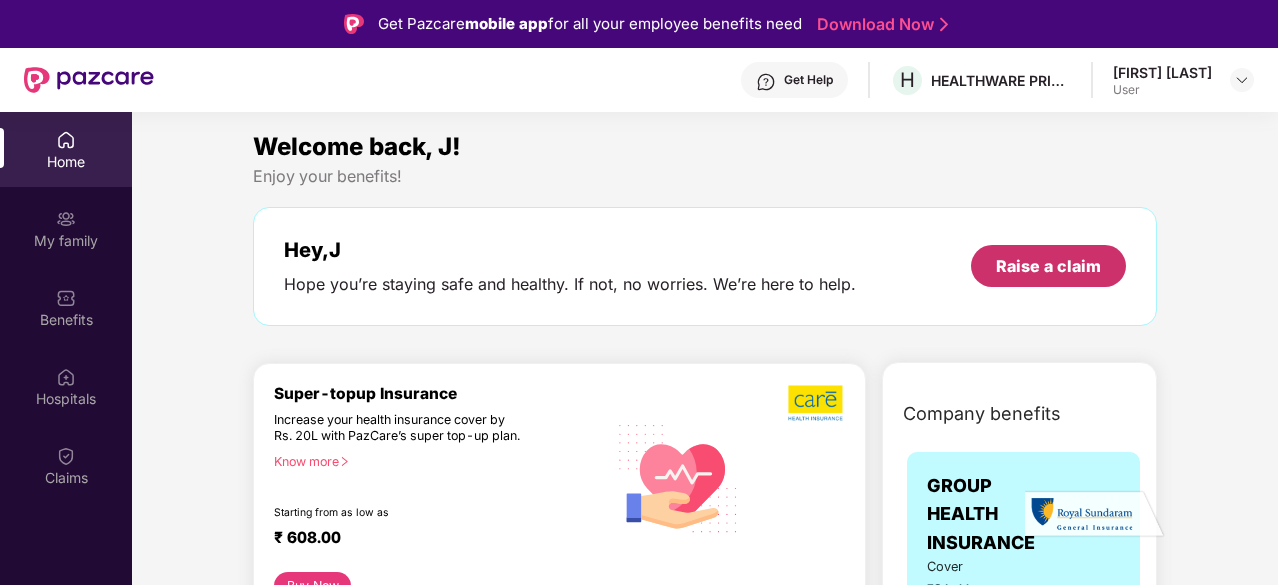 click on "Raise a claim" at bounding box center [1048, 266] 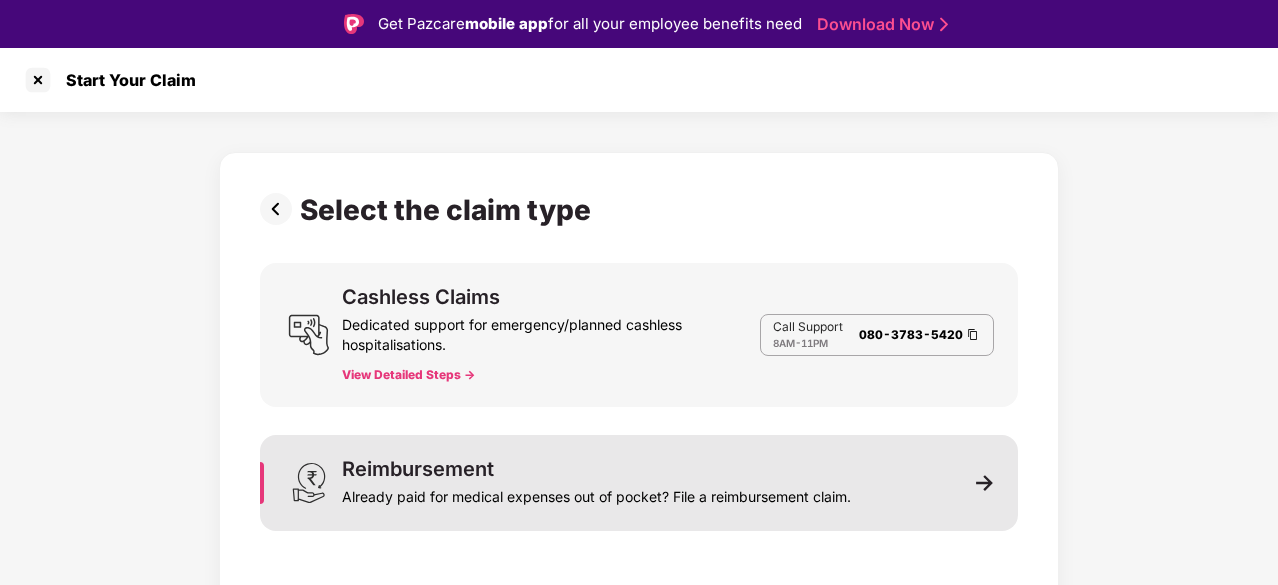 click at bounding box center (985, 483) 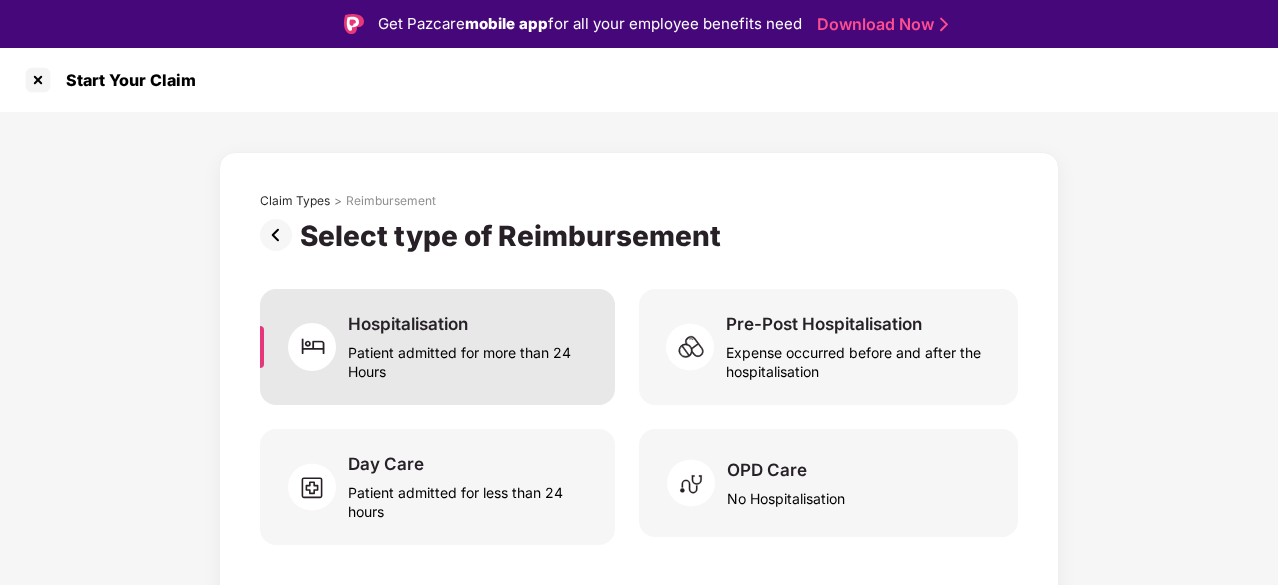 click on "Patient admitted for more than 24 Hours" at bounding box center (469, 358) 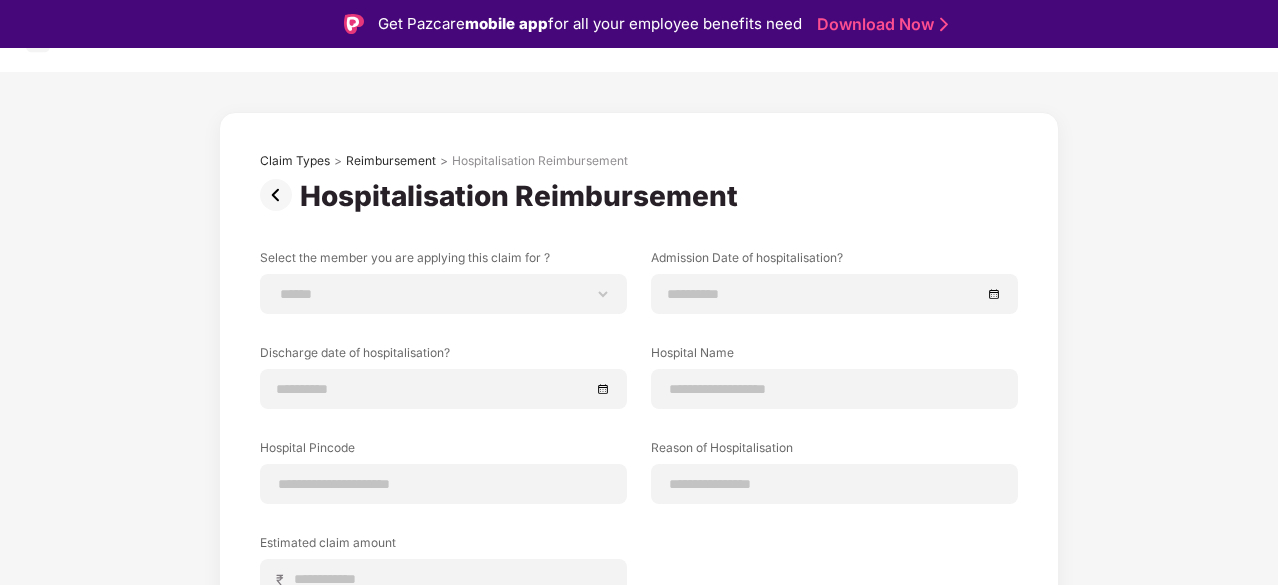 scroll, scrollTop: 222, scrollLeft: 0, axis: vertical 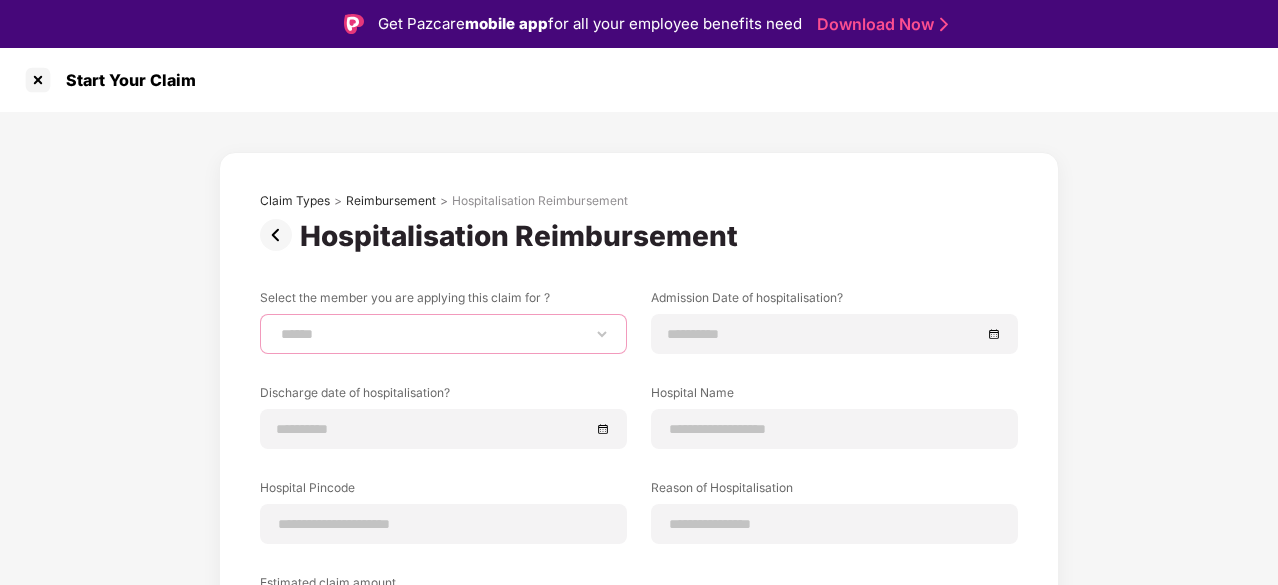 click on "**********" at bounding box center [443, 334] 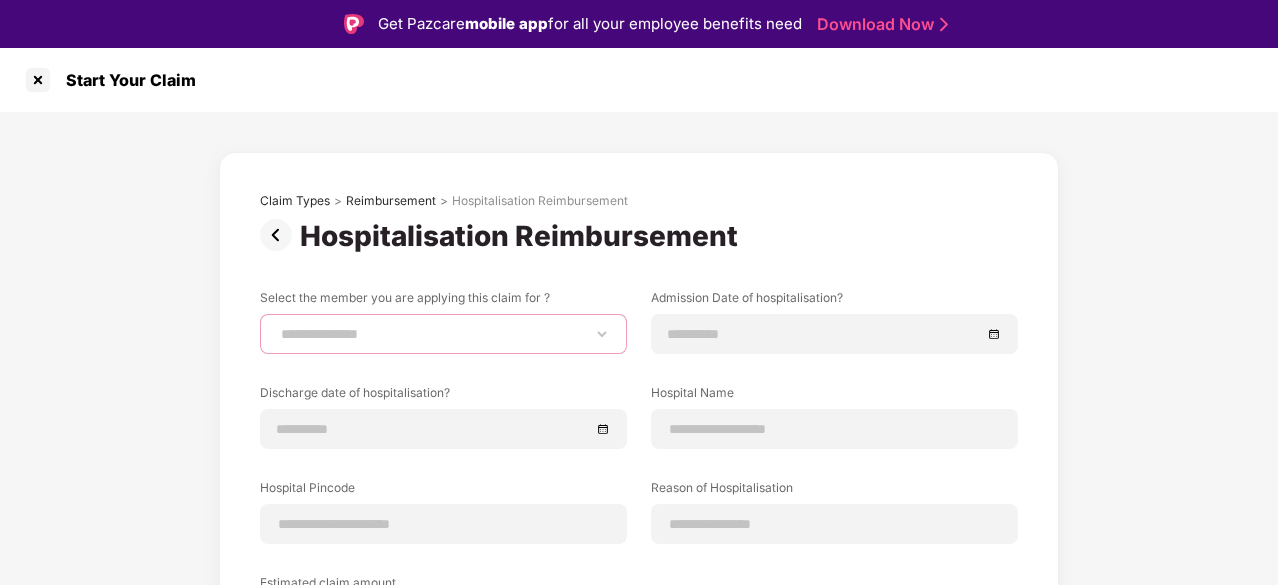 click on "**********" at bounding box center [443, 334] 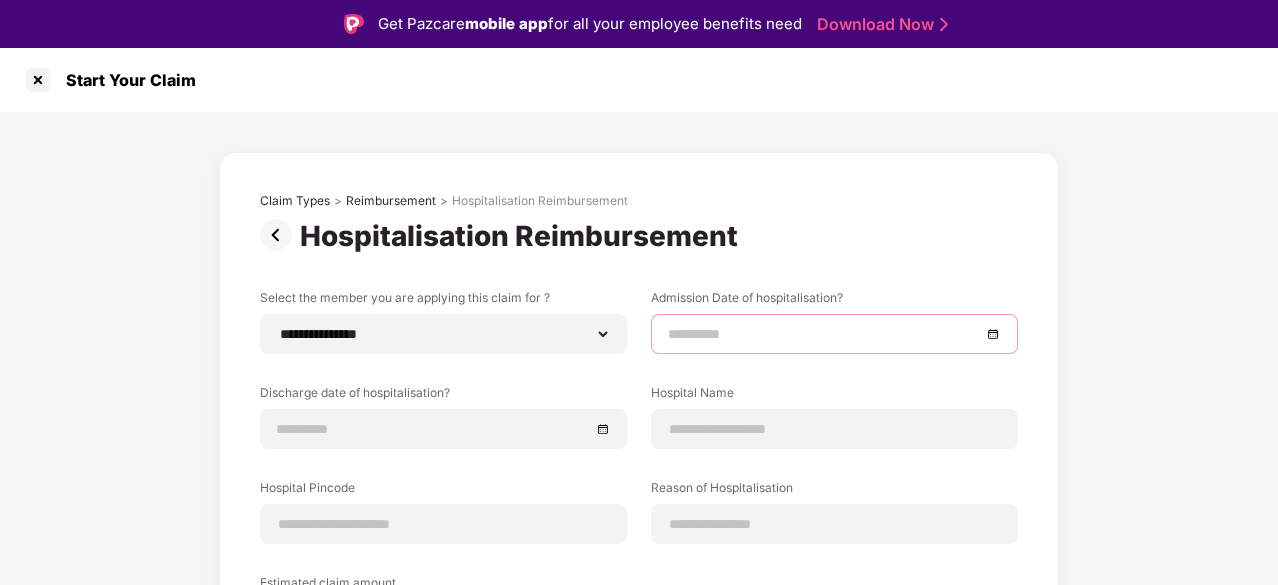 click at bounding box center [824, 334] 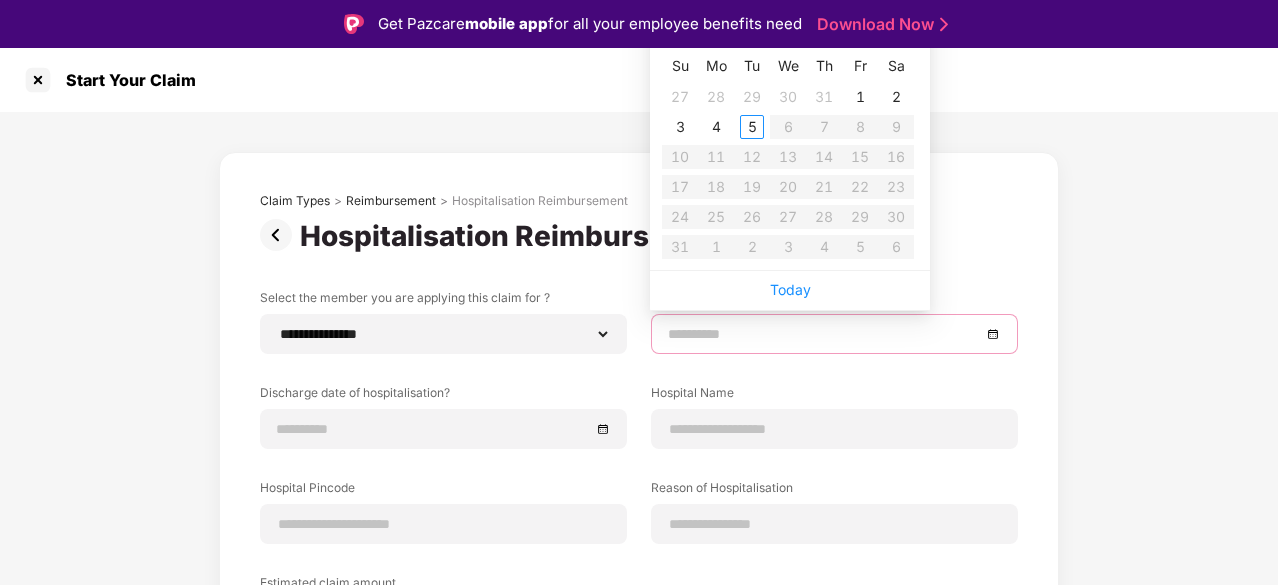 click at bounding box center [824, 334] 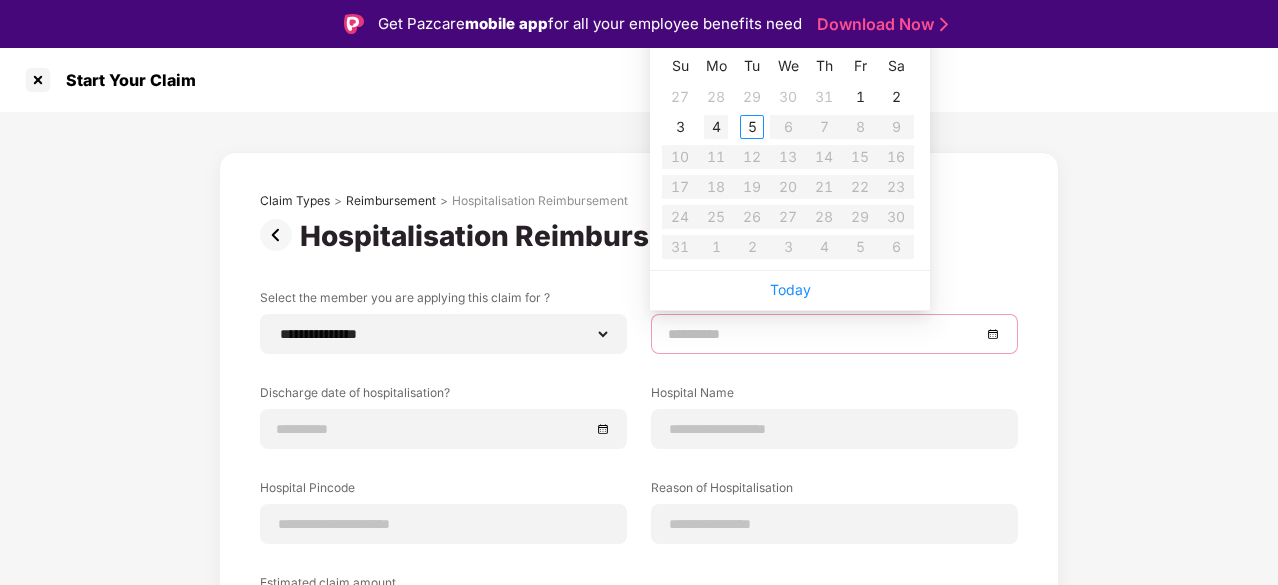 type on "**********" 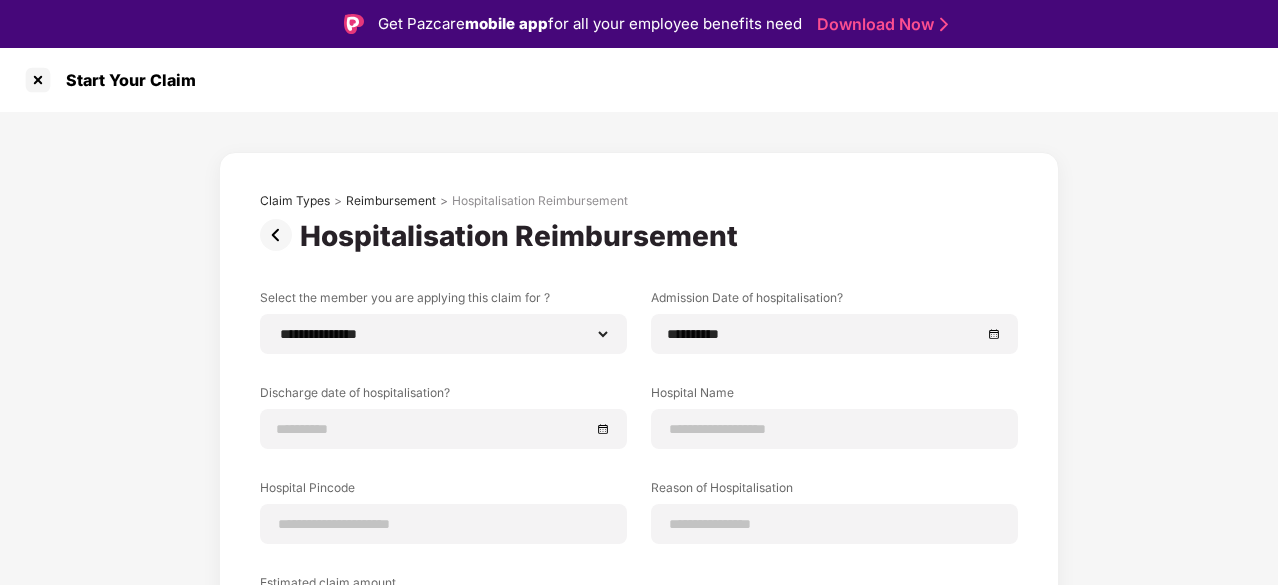click on "**********" at bounding box center [639, 479] 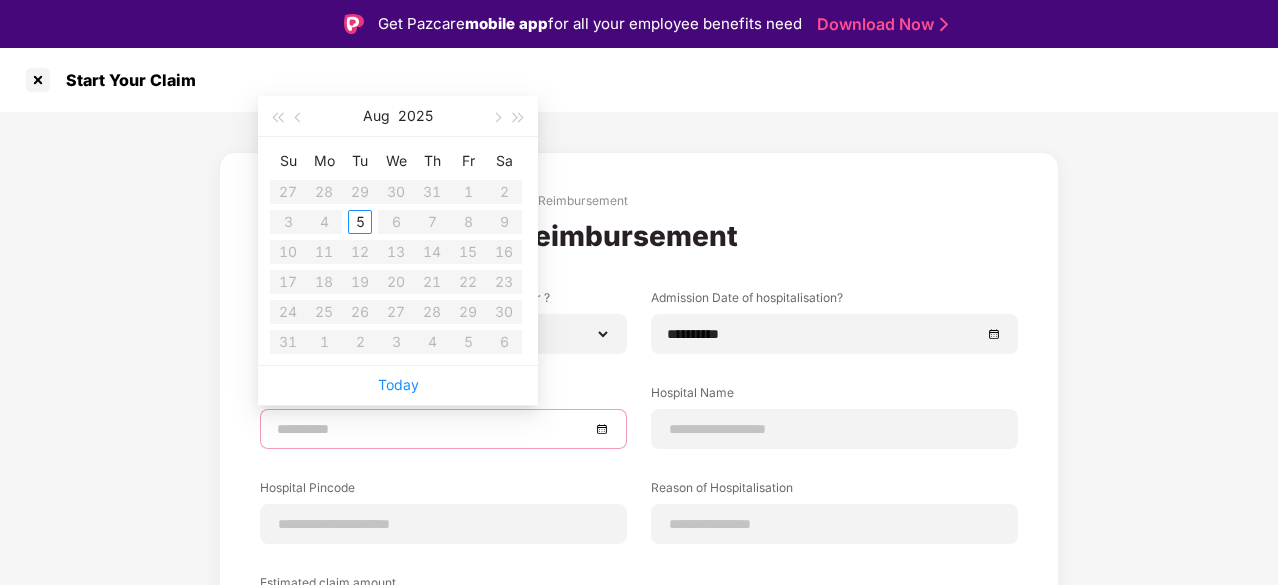 click at bounding box center (433, 429) 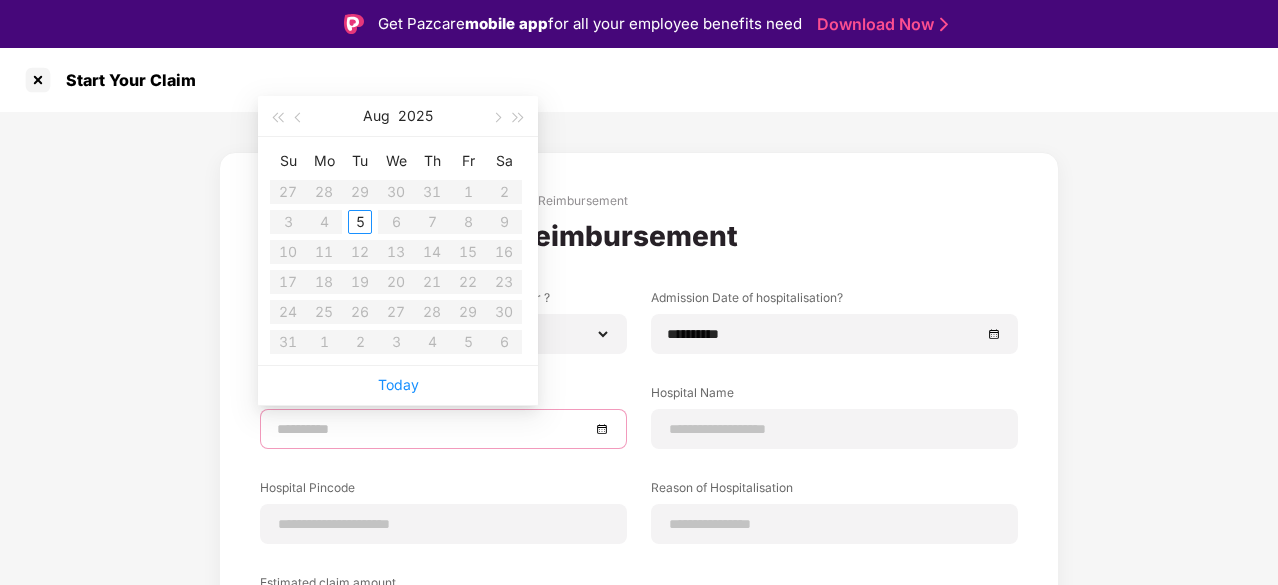 type on "**********" 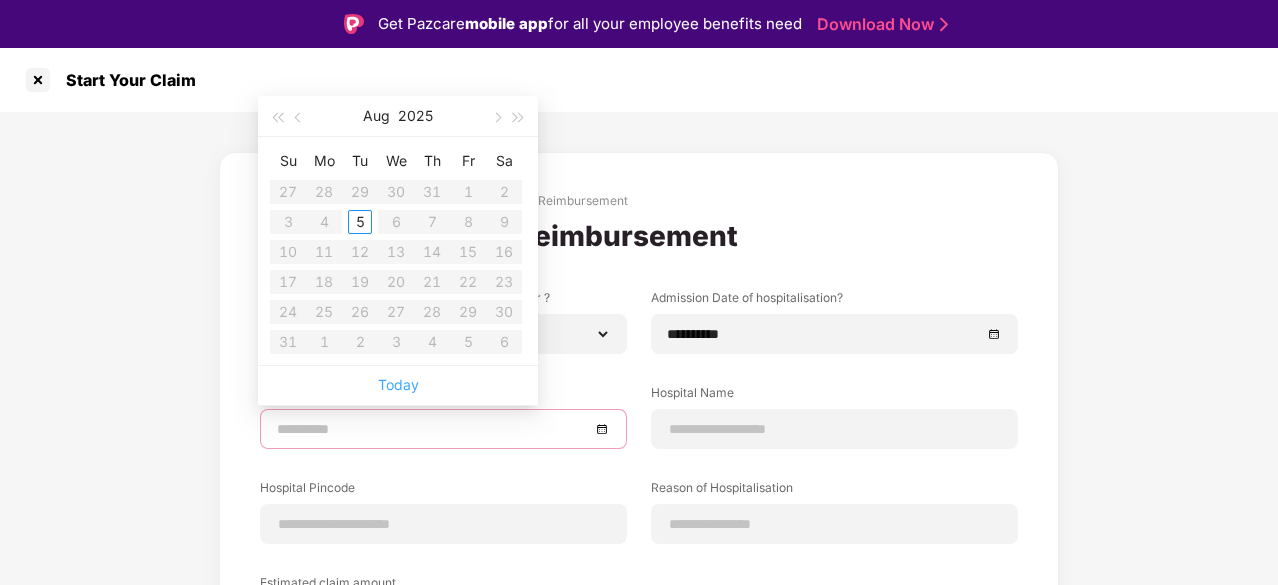 click on "Today" at bounding box center (398, 384) 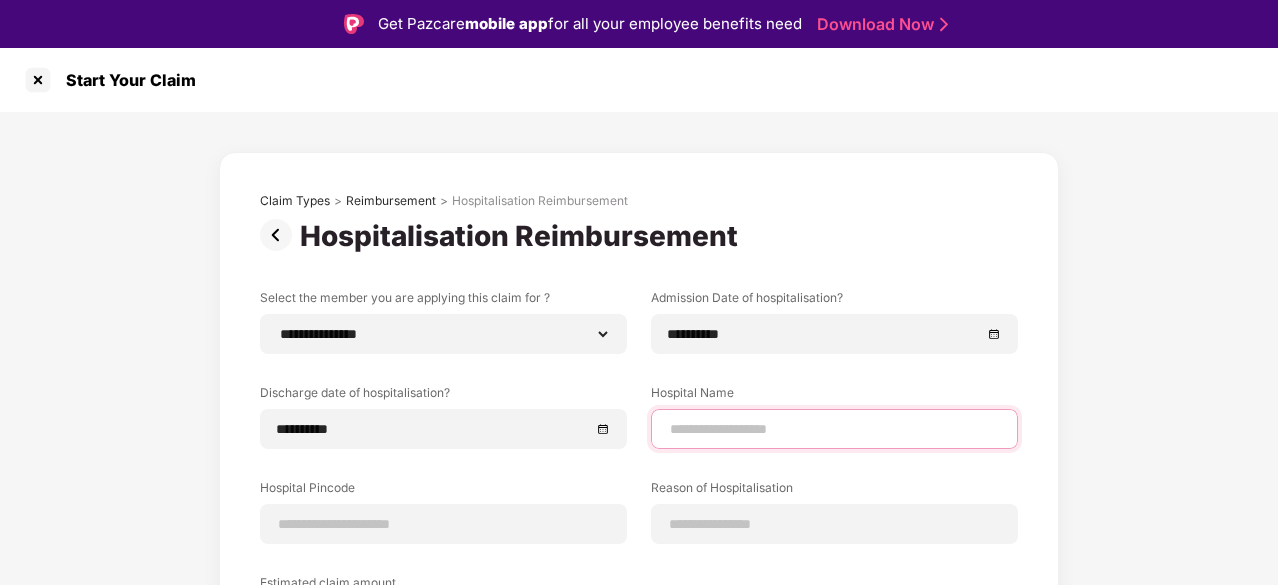 click at bounding box center [834, 429] 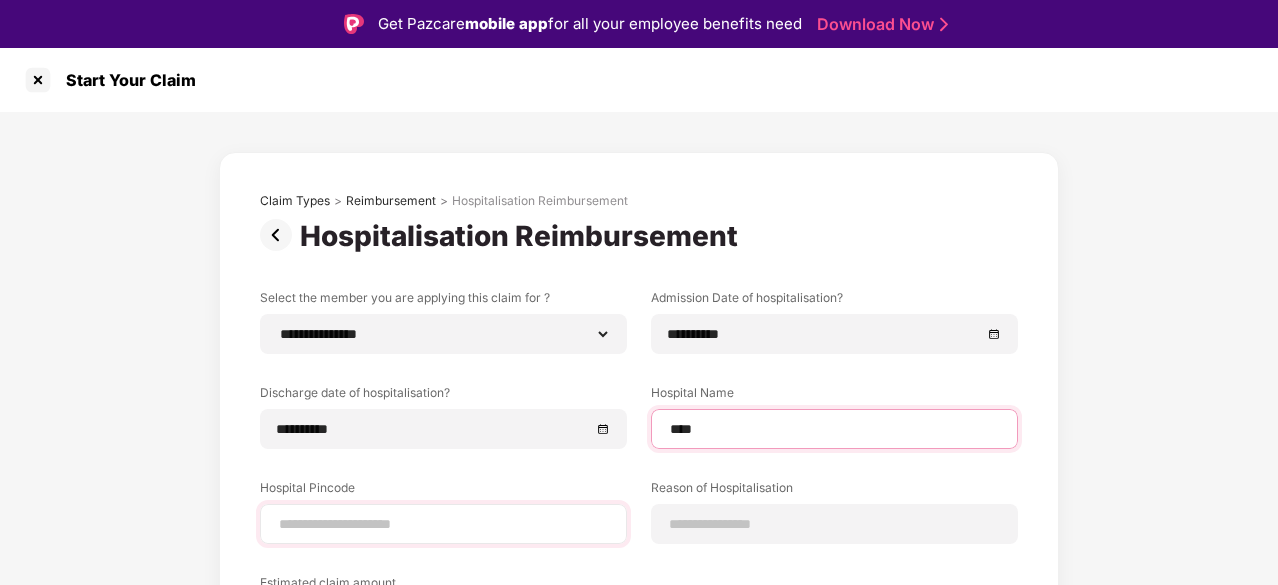 type on "****" 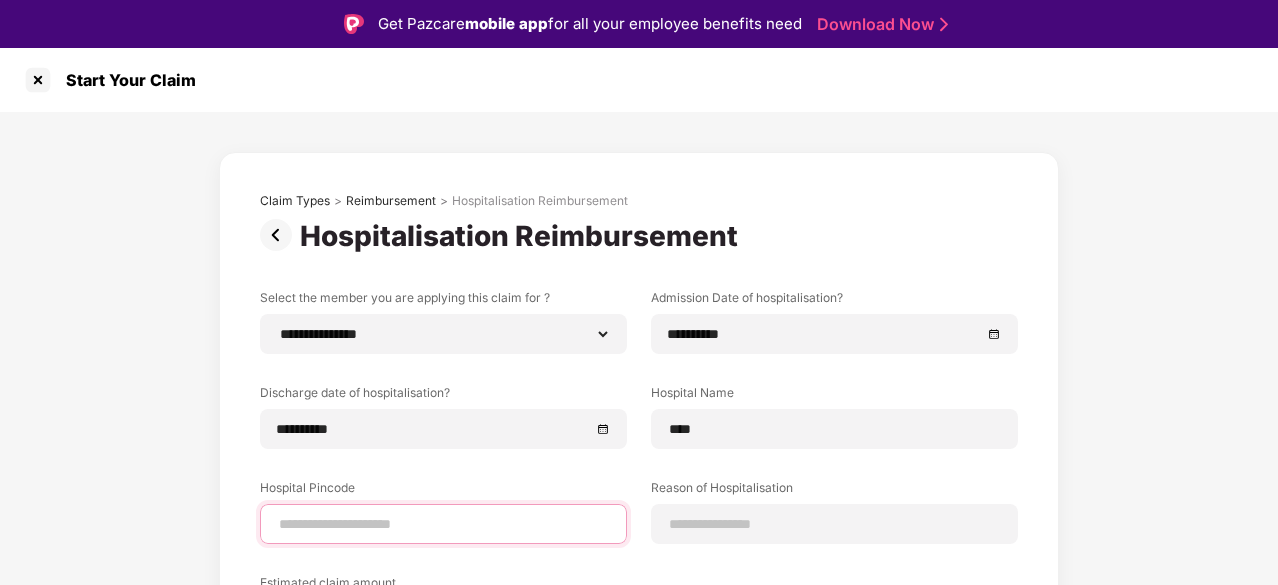 click at bounding box center [443, 524] 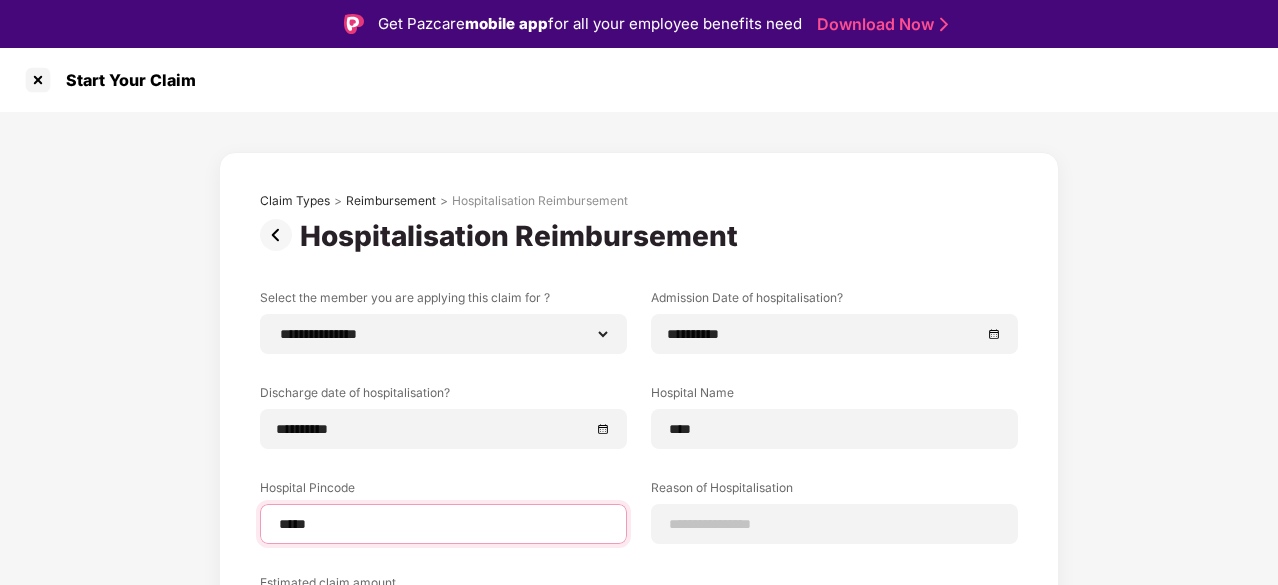 type on "******" 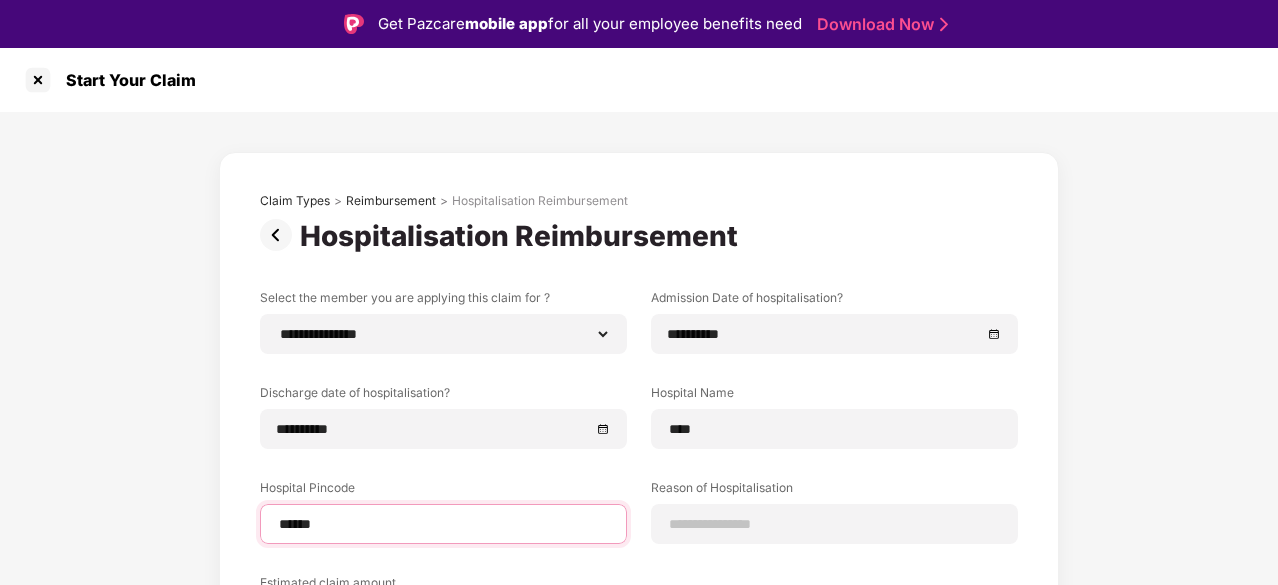 select on "*********" 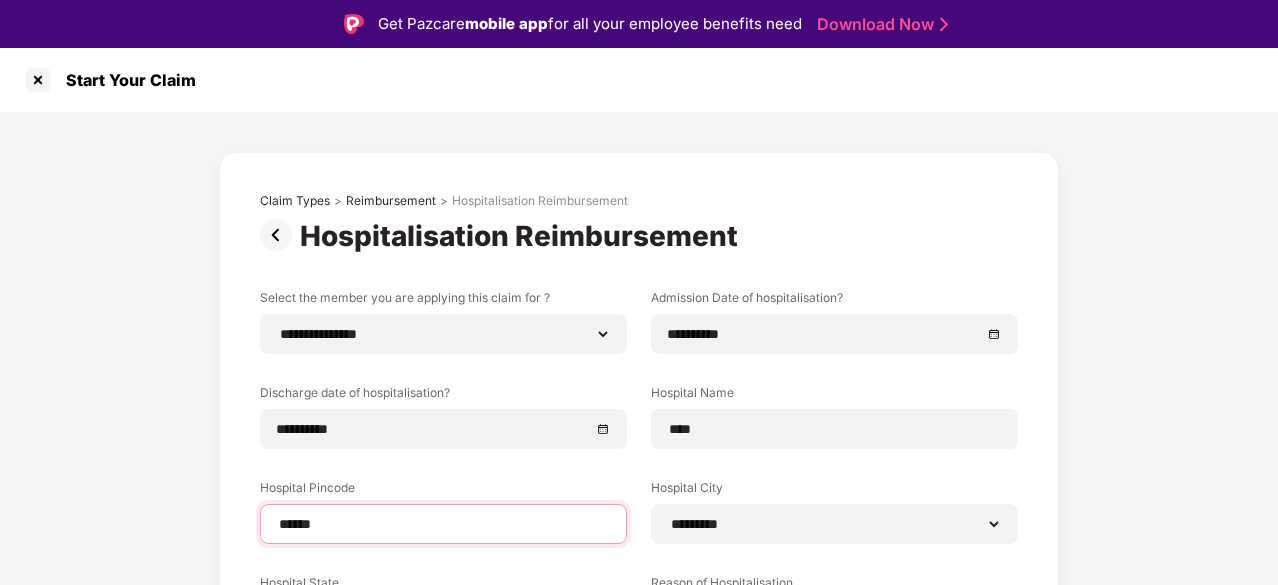 type on "******" 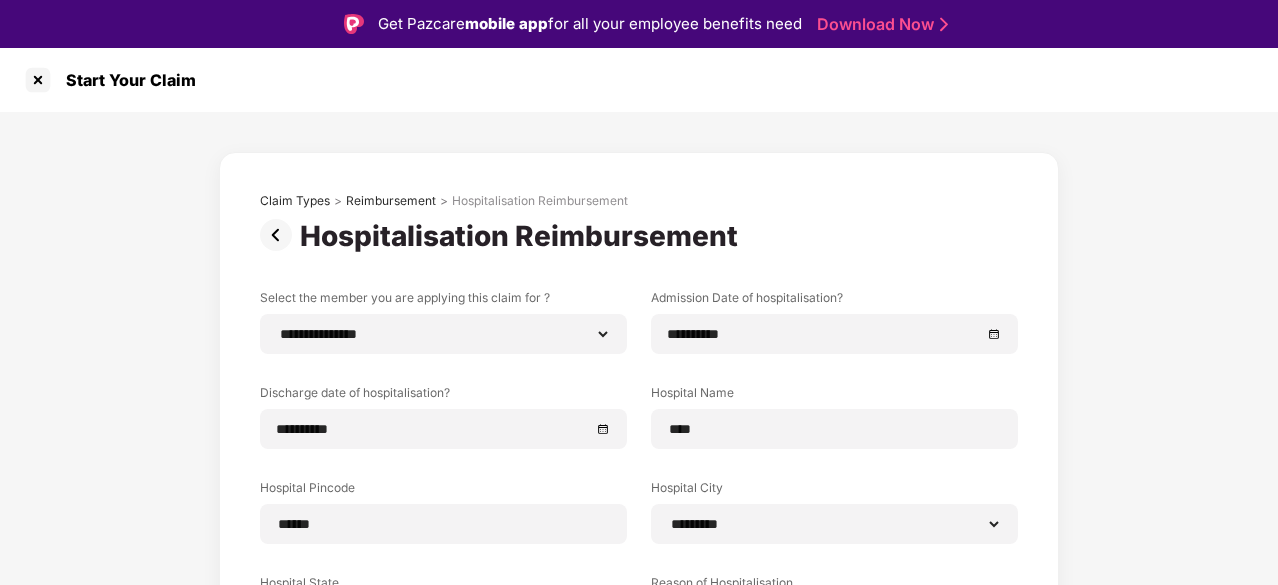 scroll, scrollTop: 48, scrollLeft: 0, axis: vertical 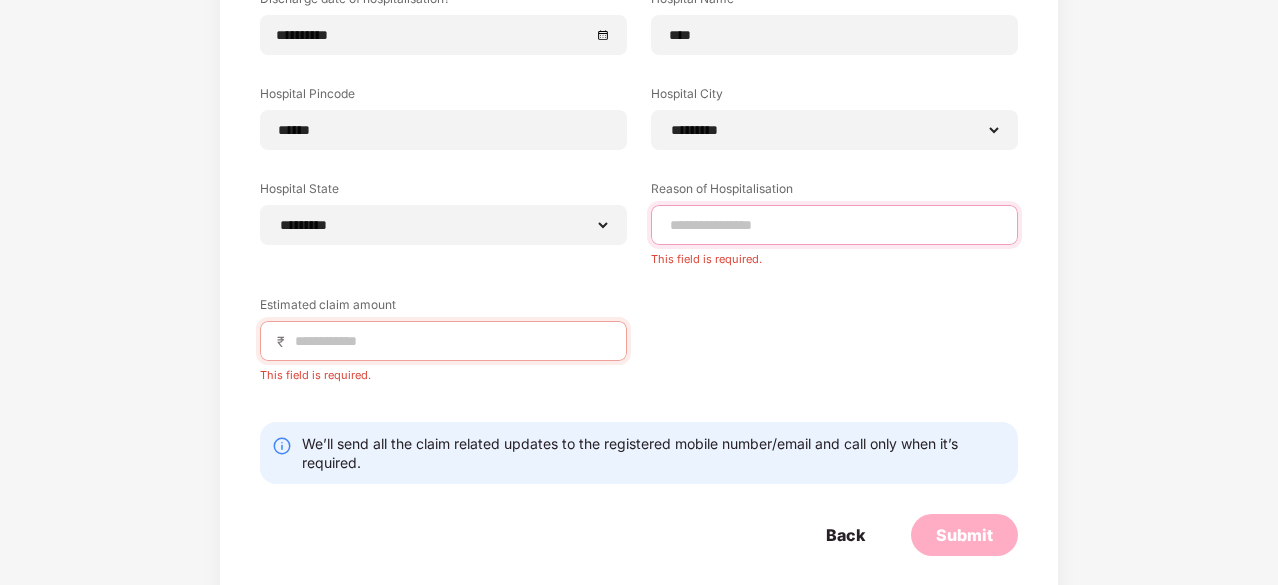 click at bounding box center (834, 225) 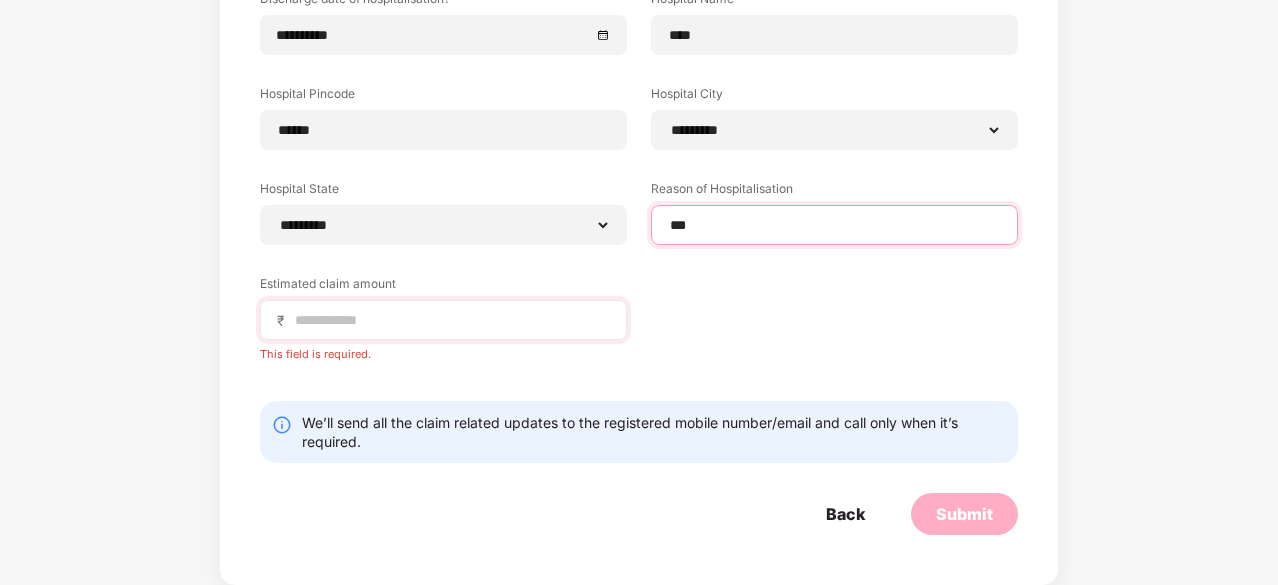 type on "***" 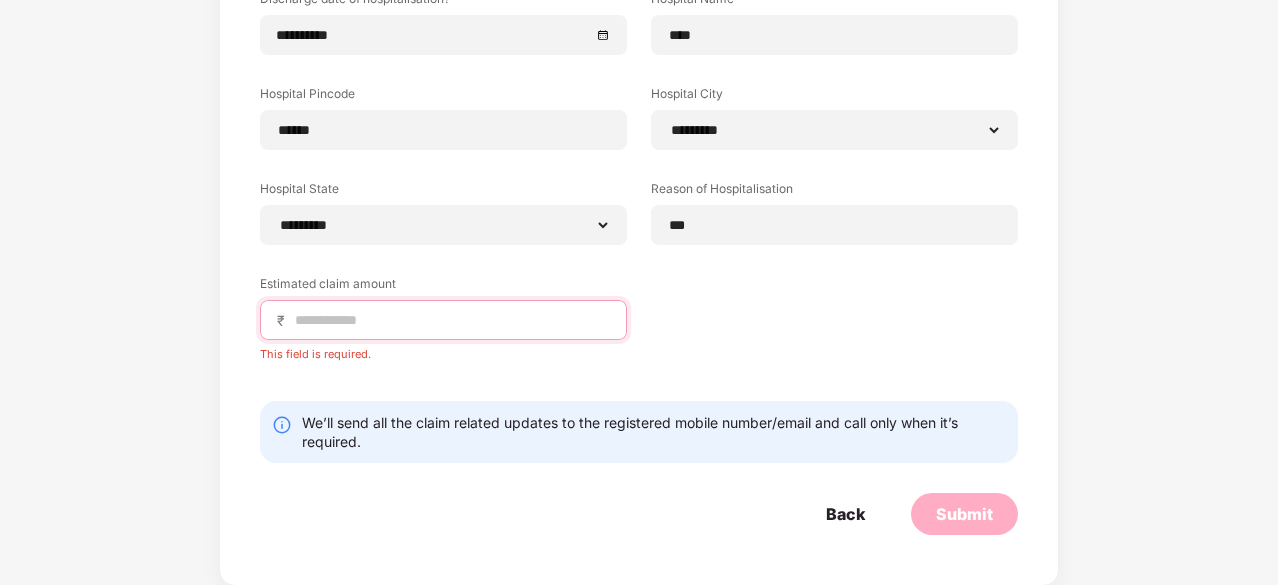 click at bounding box center [451, 320] 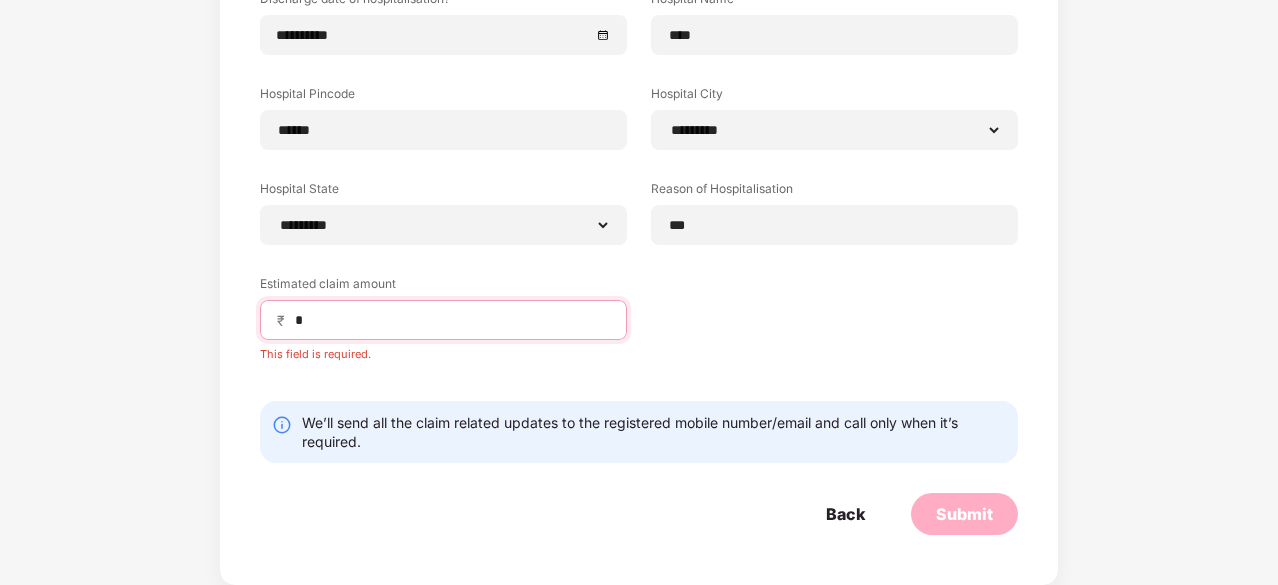 scroll, scrollTop: 325, scrollLeft: 0, axis: vertical 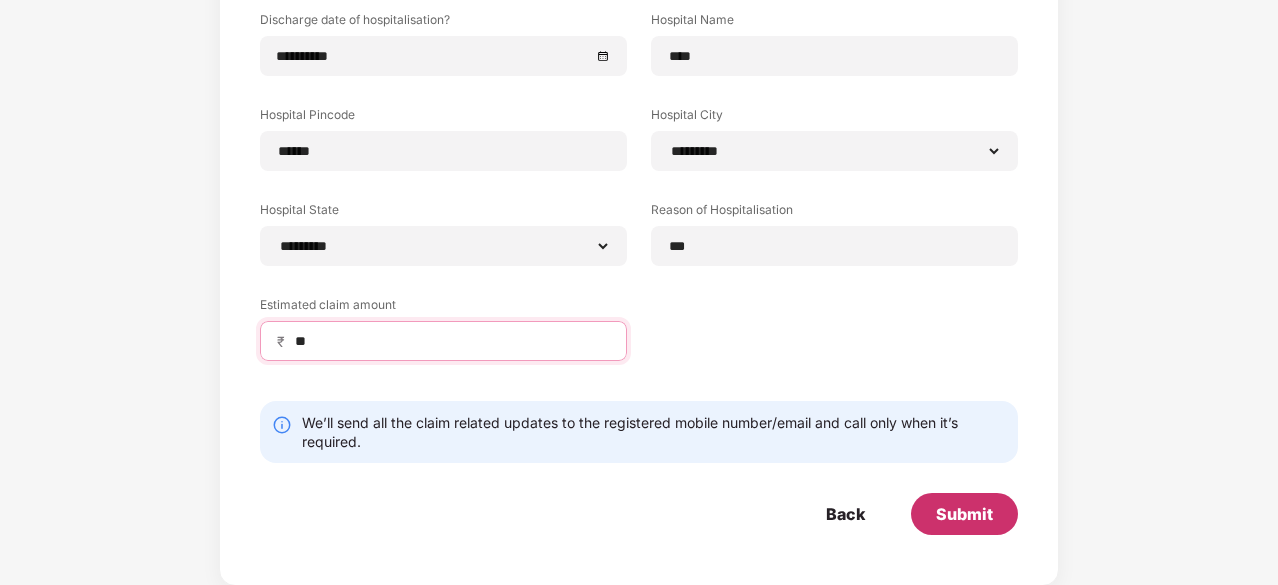 type on "**" 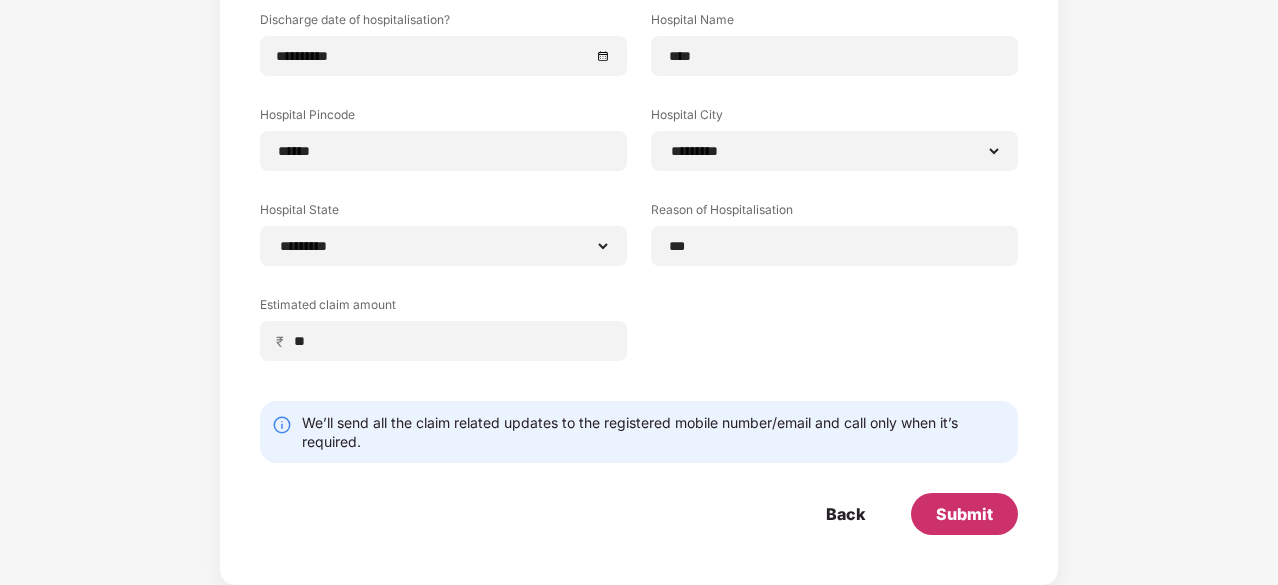 click on "Submit" at bounding box center [964, 514] 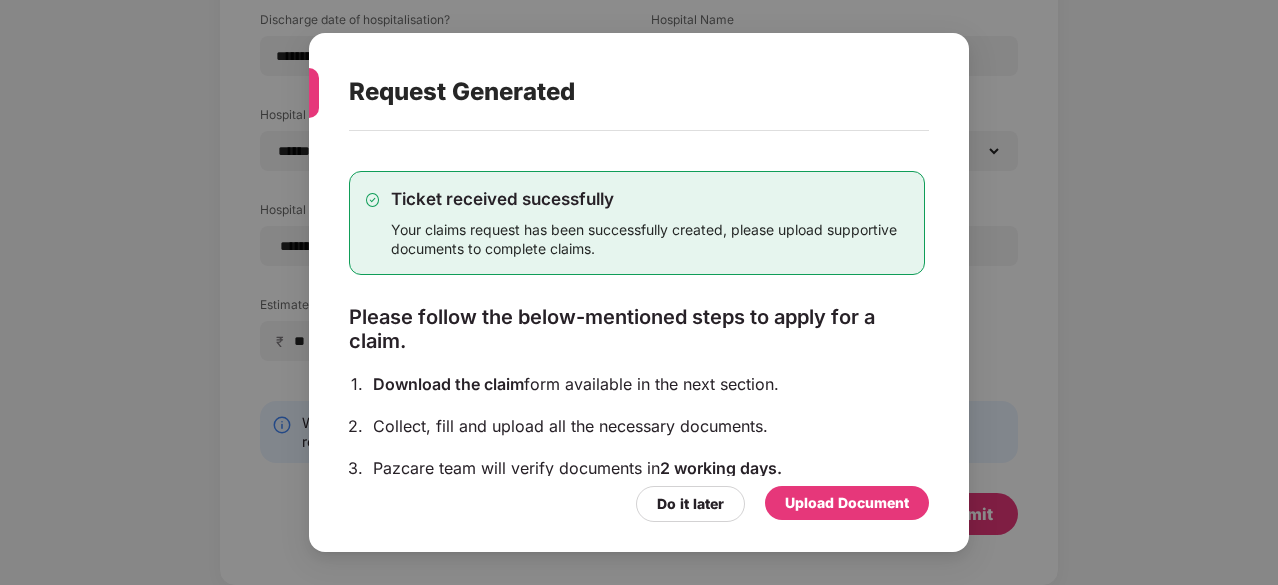click on "Upload Document" at bounding box center (847, 503) 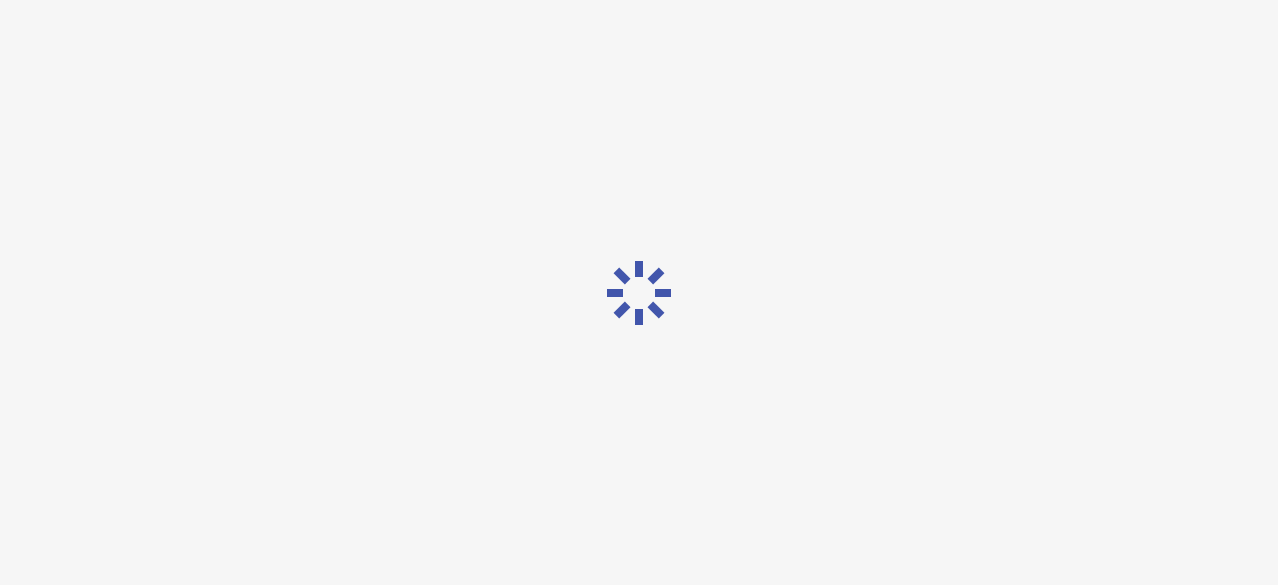 scroll, scrollTop: 0, scrollLeft: 0, axis: both 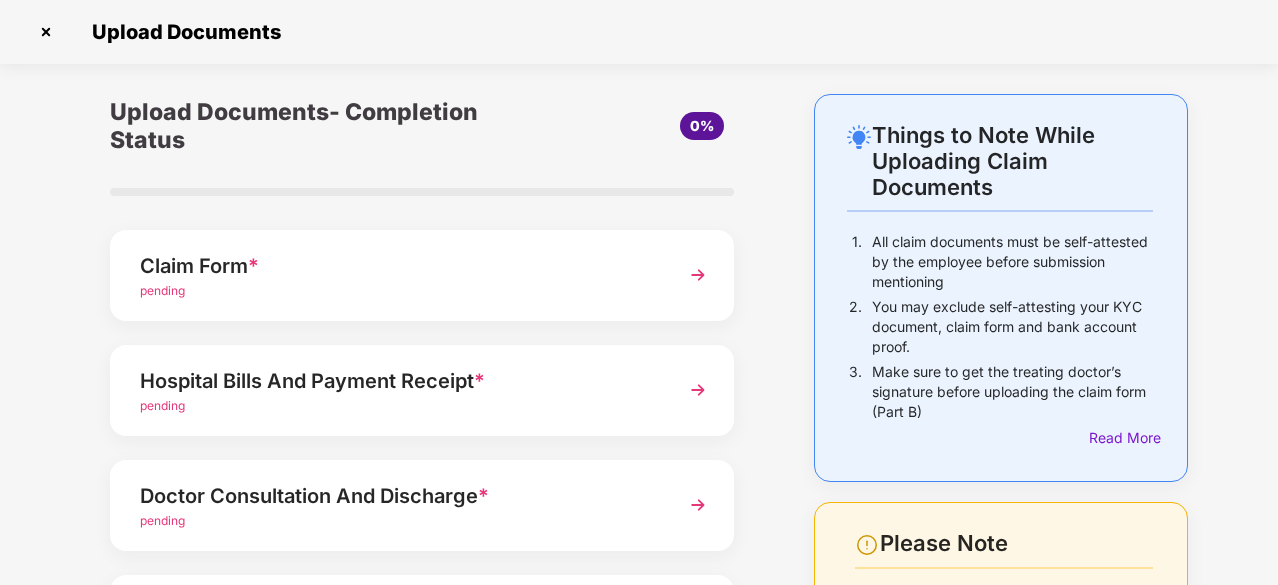 click at bounding box center [698, 275] 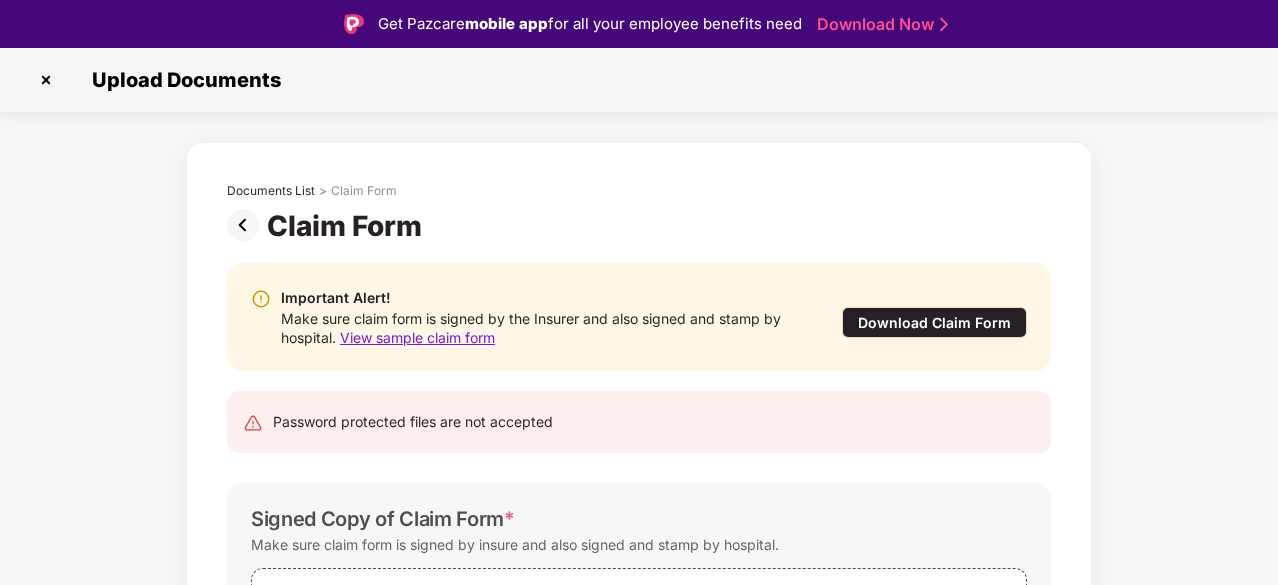 click on "Download Claim Form" at bounding box center (934, 322) 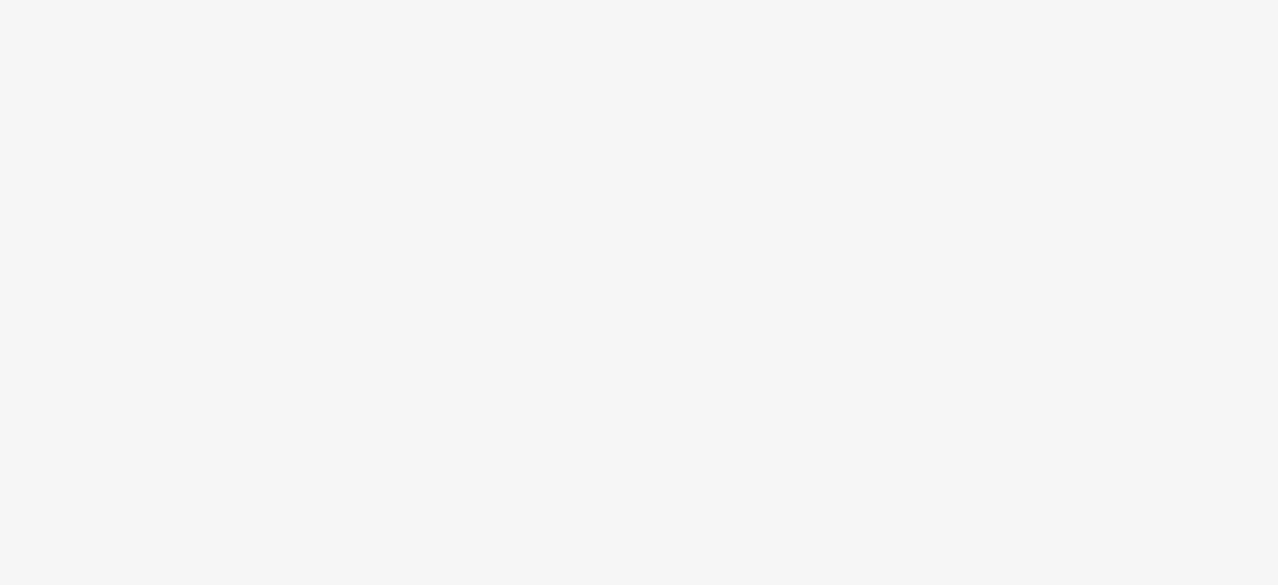 scroll, scrollTop: 0, scrollLeft: 0, axis: both 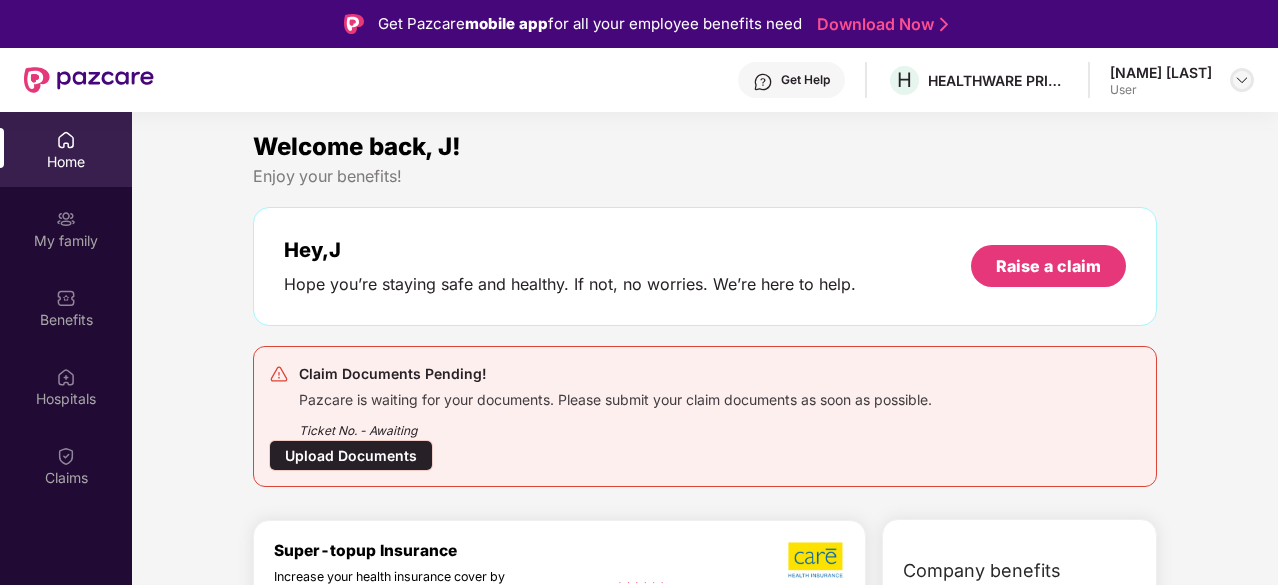 click at bounding box center [1242, 80] 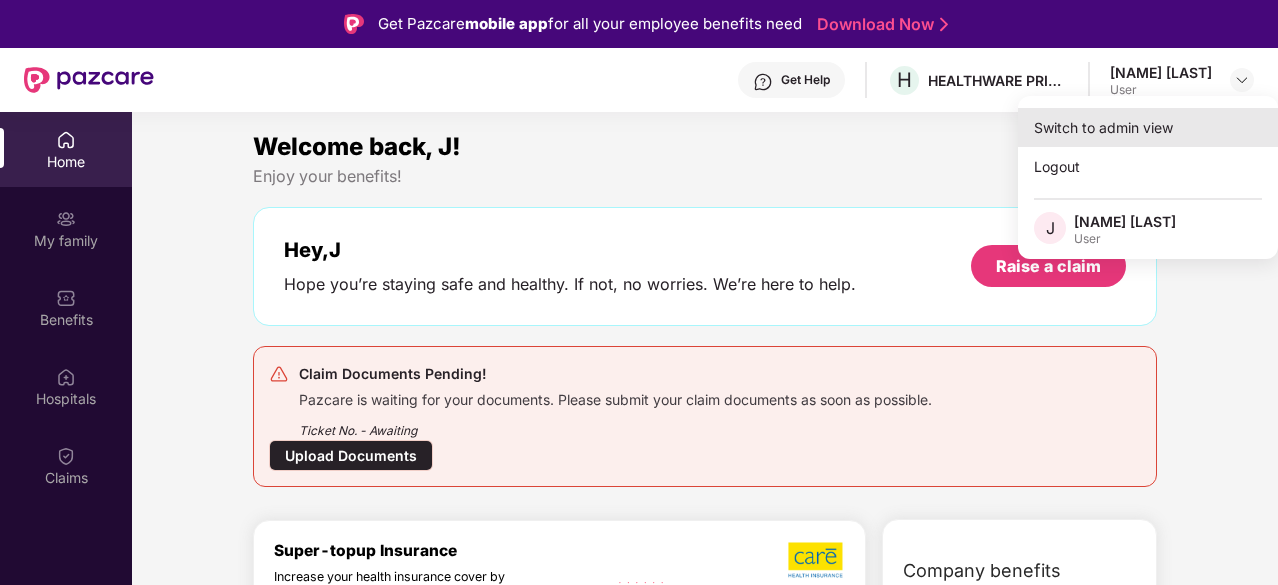 click on "Switch to admin view" at bounding box center (1148, 127) 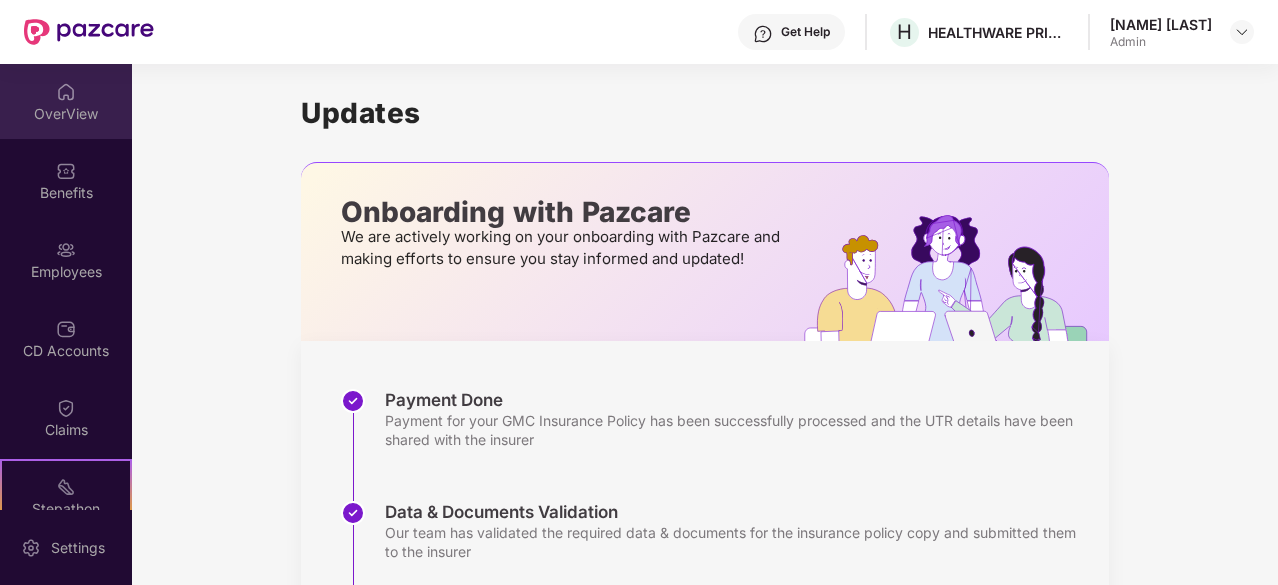 click on "OverView" at bounding box center (66, 114) 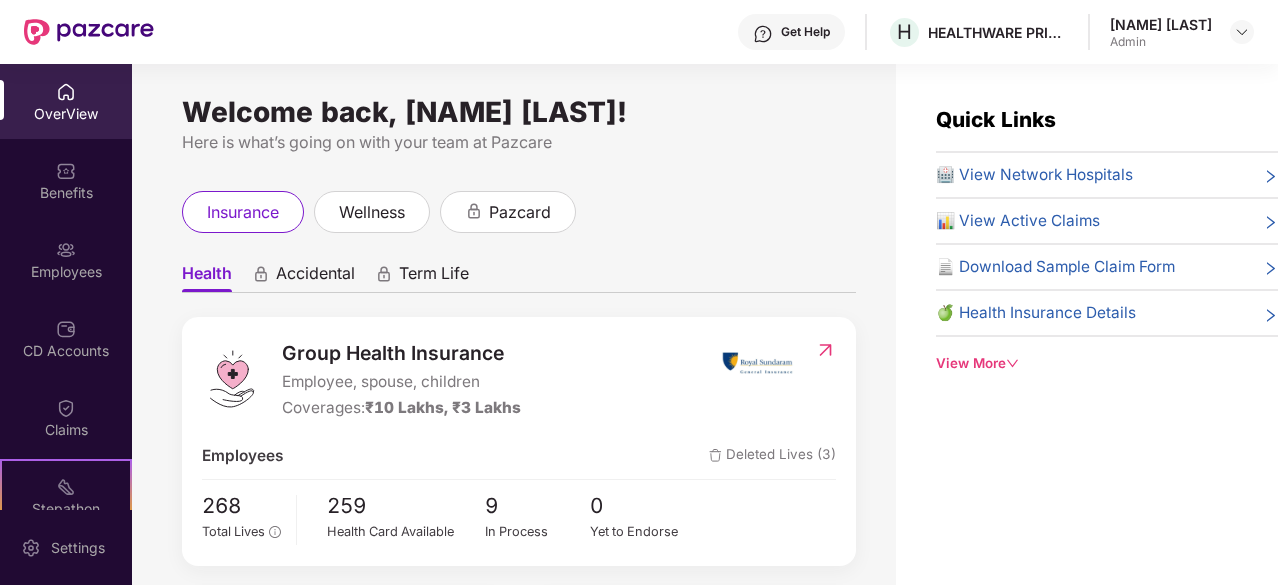 scroll, scrollTop: 40, scrollLeft: 0, axis: vertical 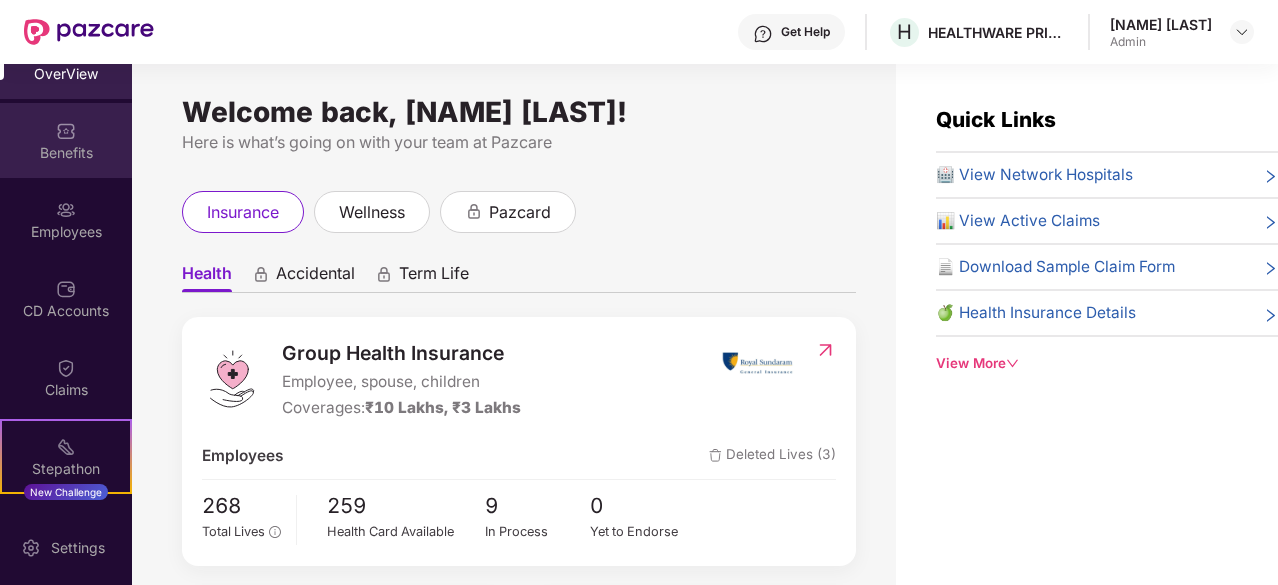 click on "Benefits" at bounding box center (66, 153) 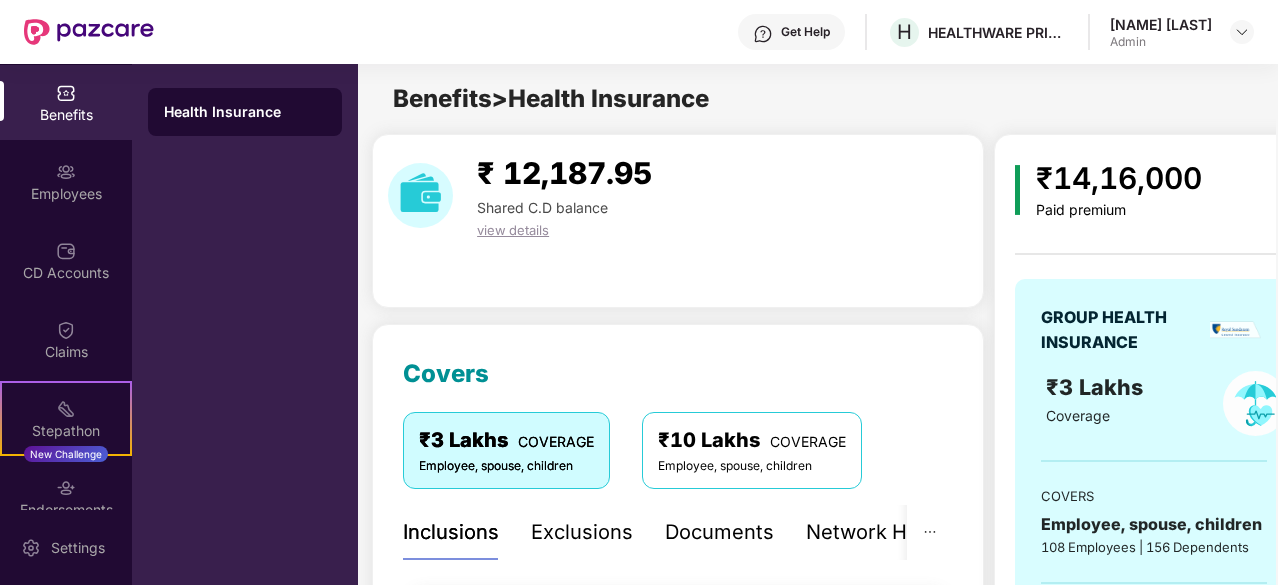 scroll, scrollTop: 80, scrollLeft: 0, axis: vertical 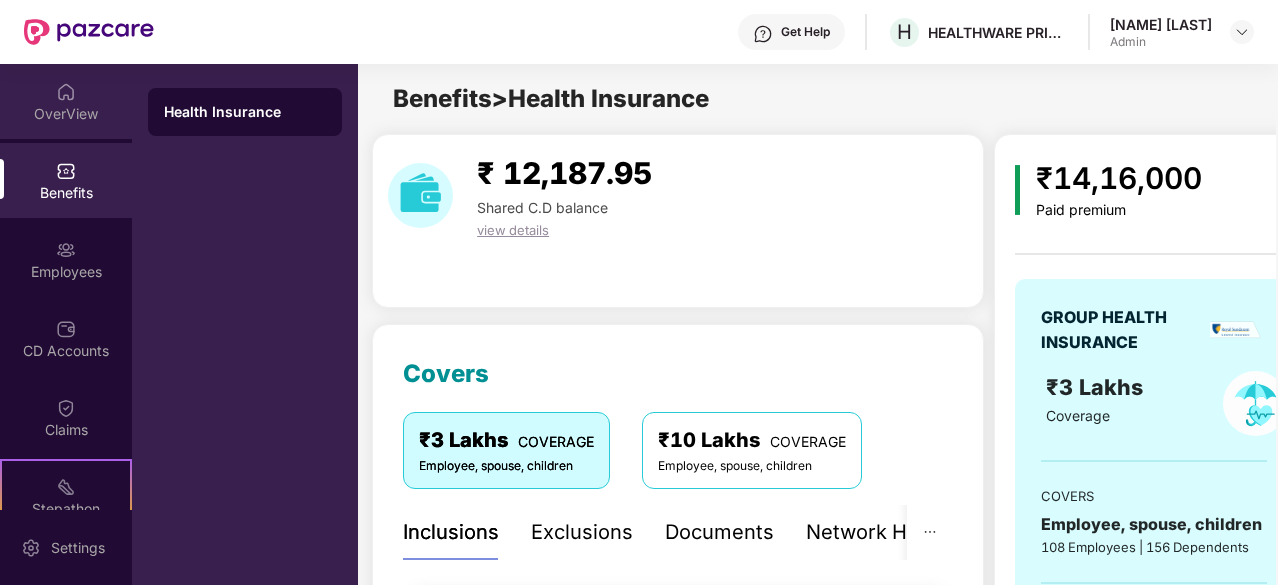 click on "OverView" at bounding box center [66, 114] 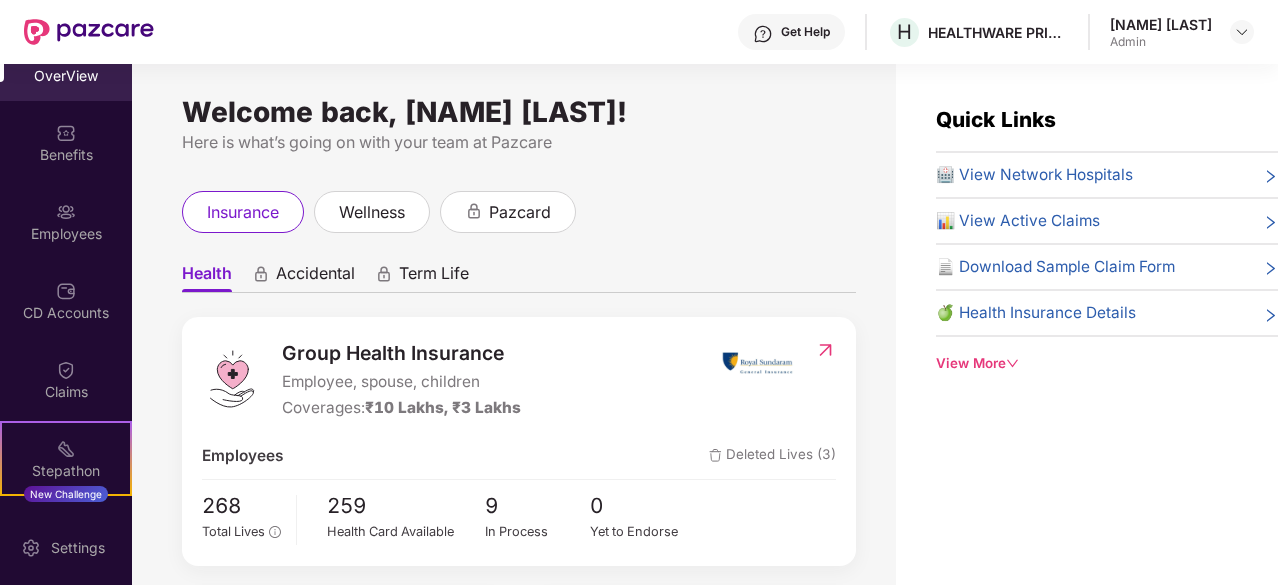 scroll, scrollTop: 40, scrollLeft: 0, axis: vertical 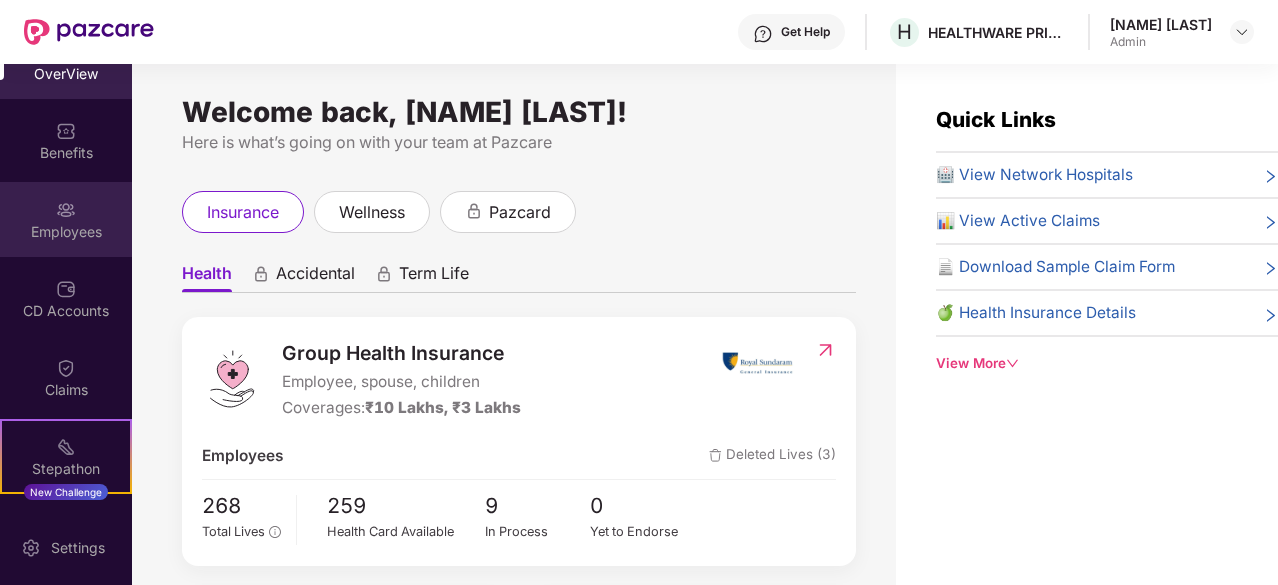 click on "Employees" at bounding box center [66, 219] 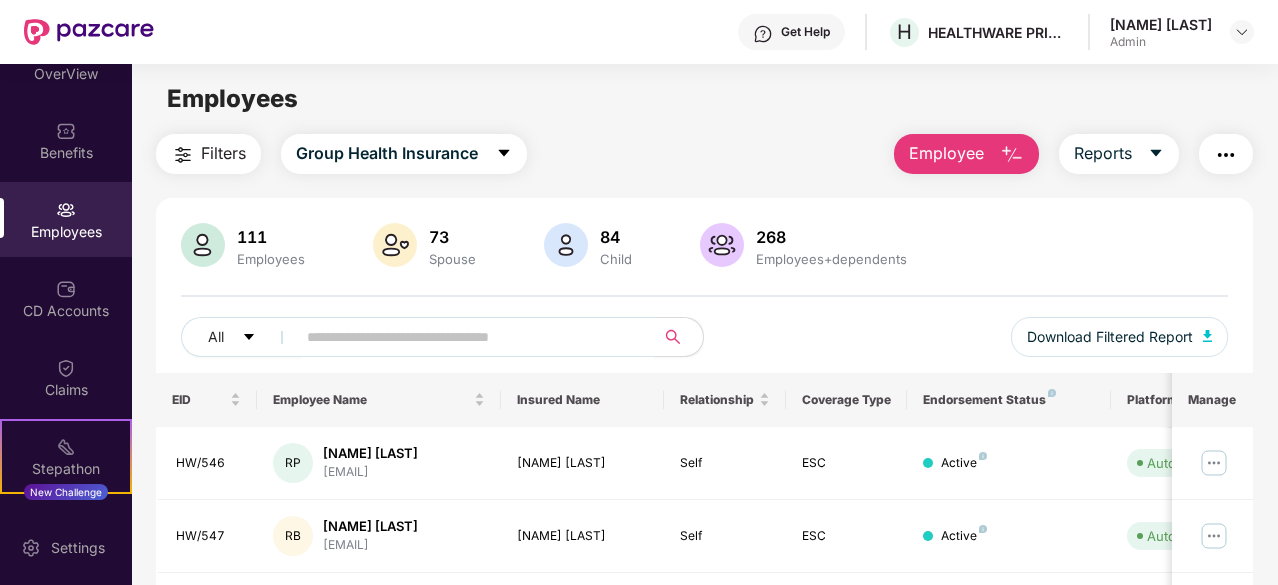 click at bounding box center [467, 337] 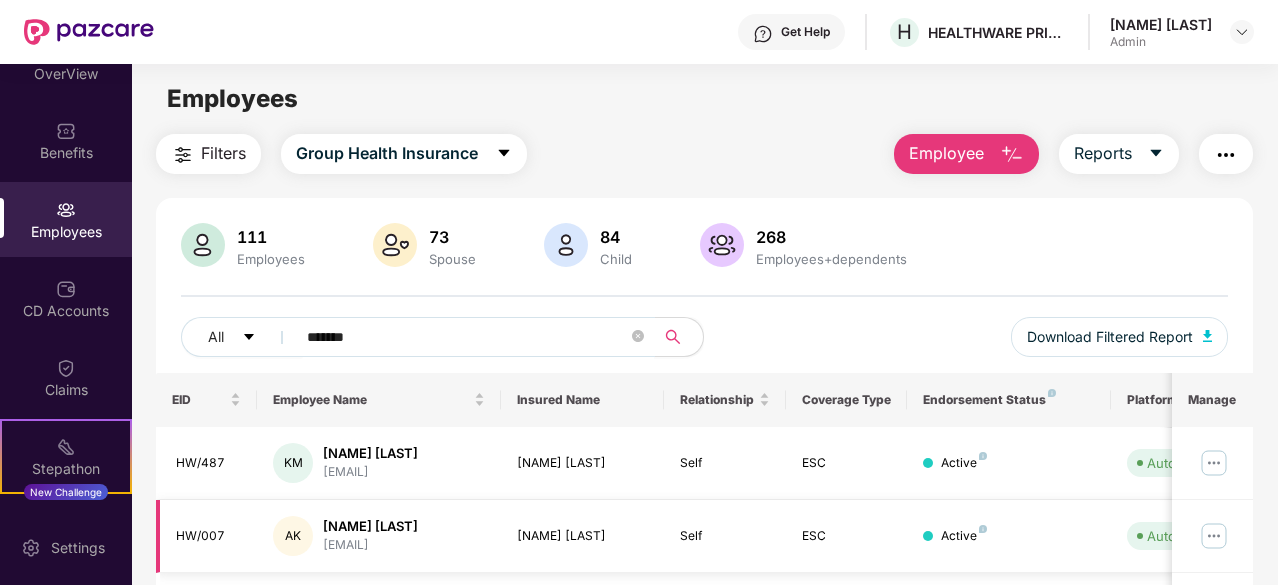 type on "*******" 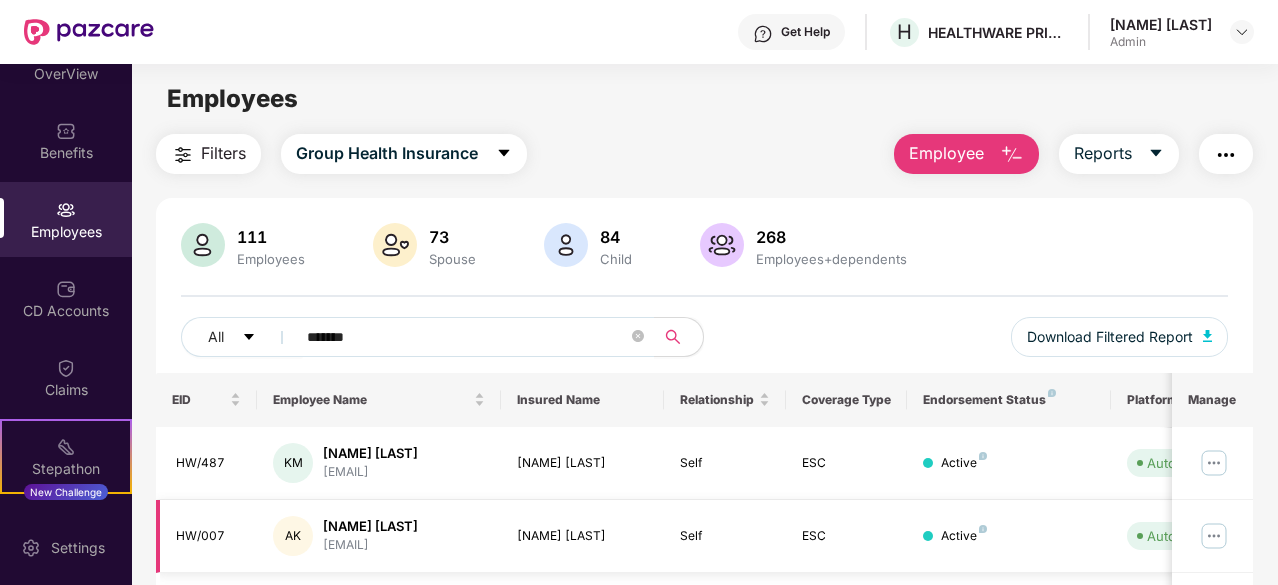 click on "[NAME] [LAST]" at bounding box center [370, 526] 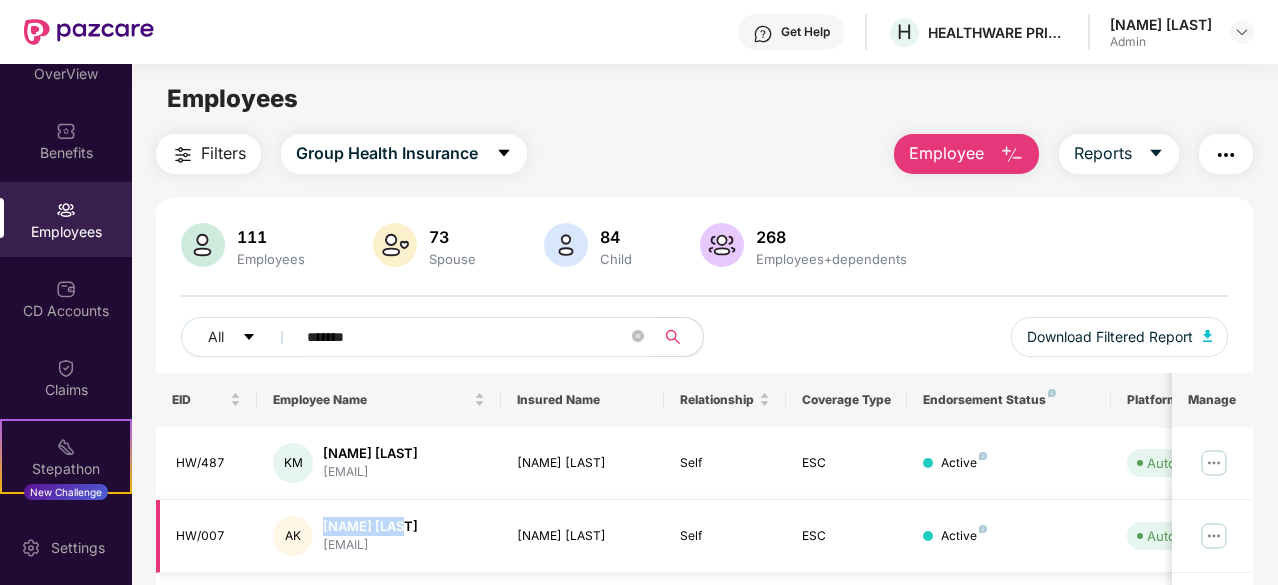 click on "[NAME] [LAST]" at bounding box center [370, 526] 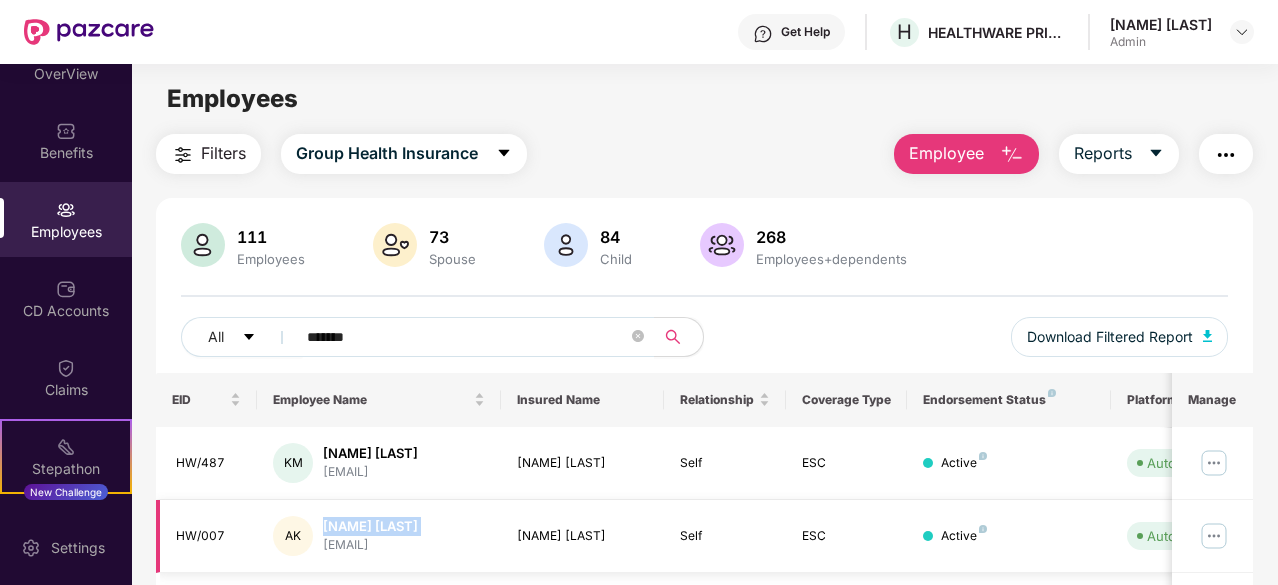 click on "[NAME] [LAST]" at bounding box center (370, 526) 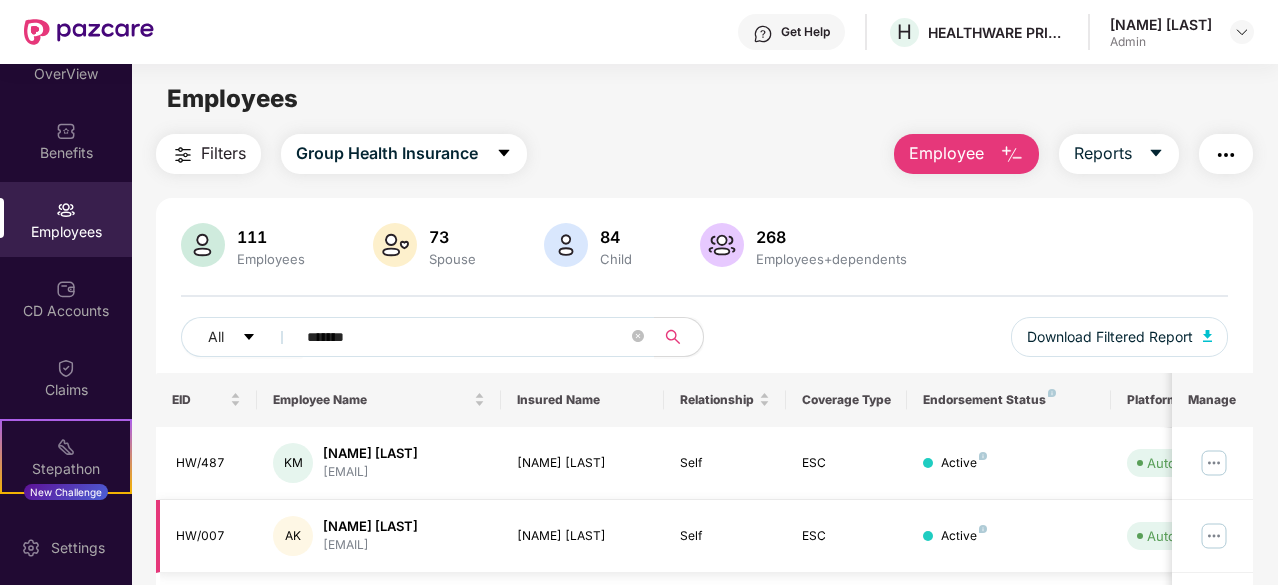 click on "[NAME] [LAST]" at bounding box center [370, 526] 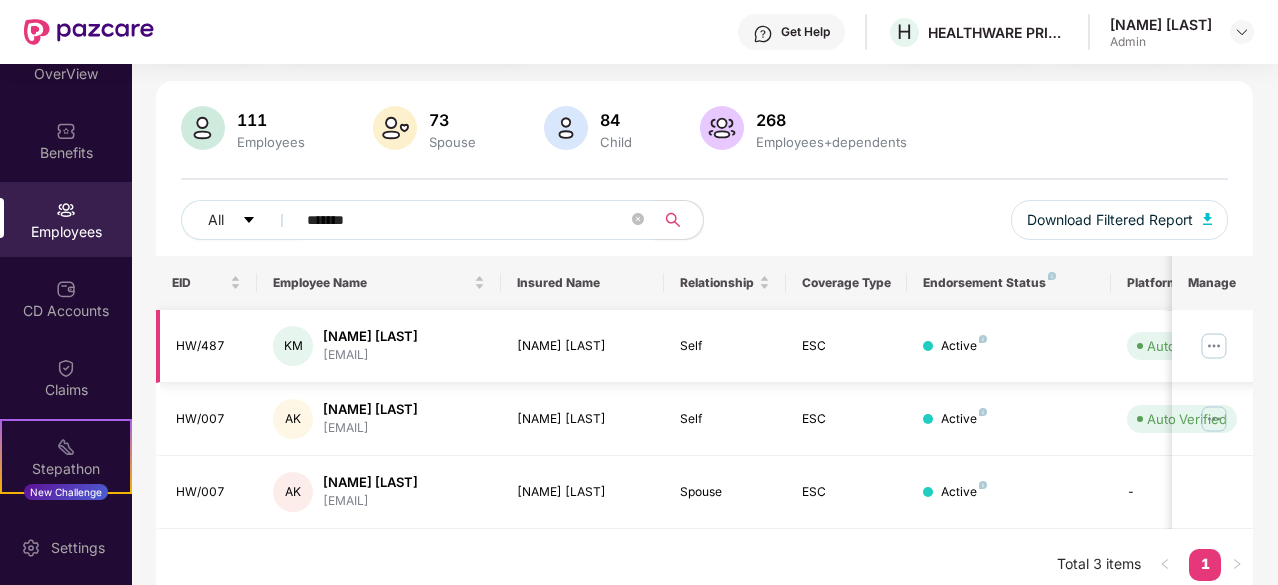 scroll, scrollTop: 120, scrollLeft: 0, axis: vertical 